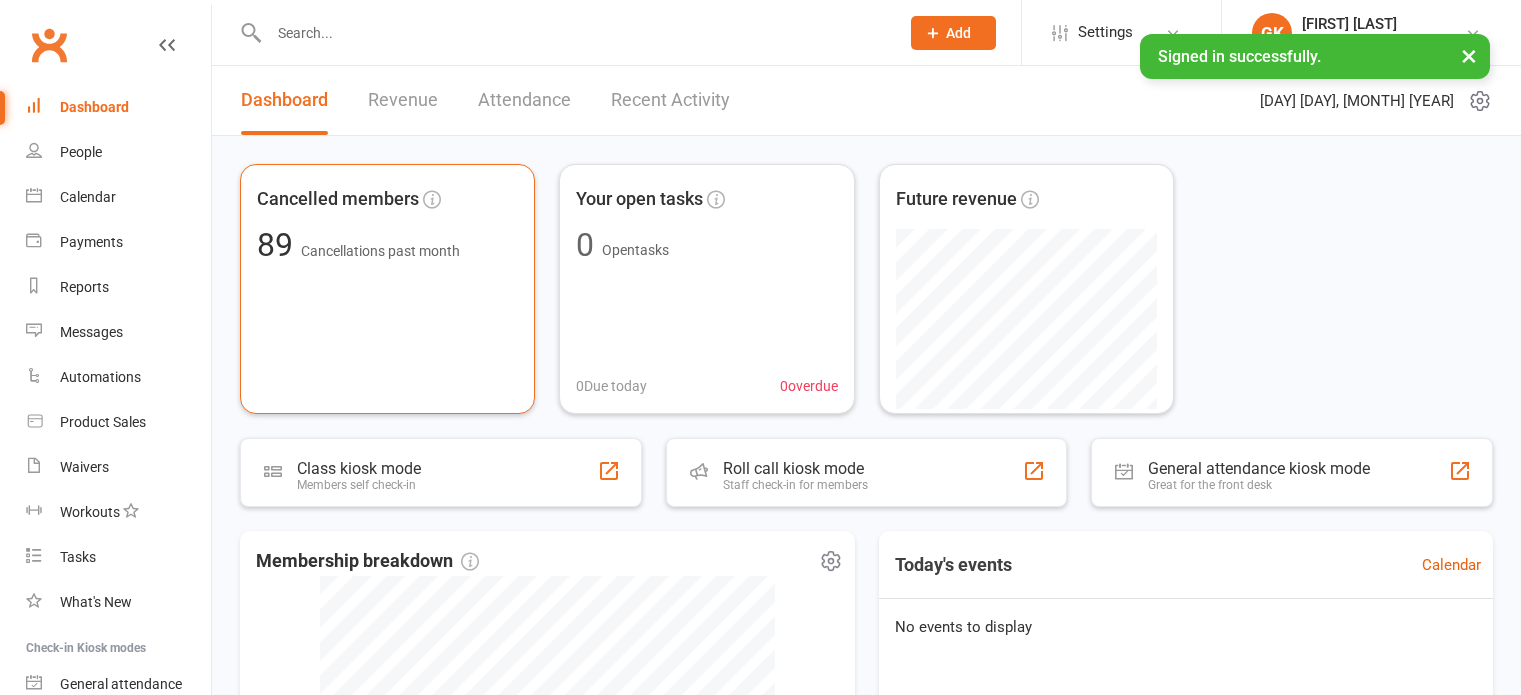 scroll, scrollTop: 0, scrollLeft: 0, axis: both 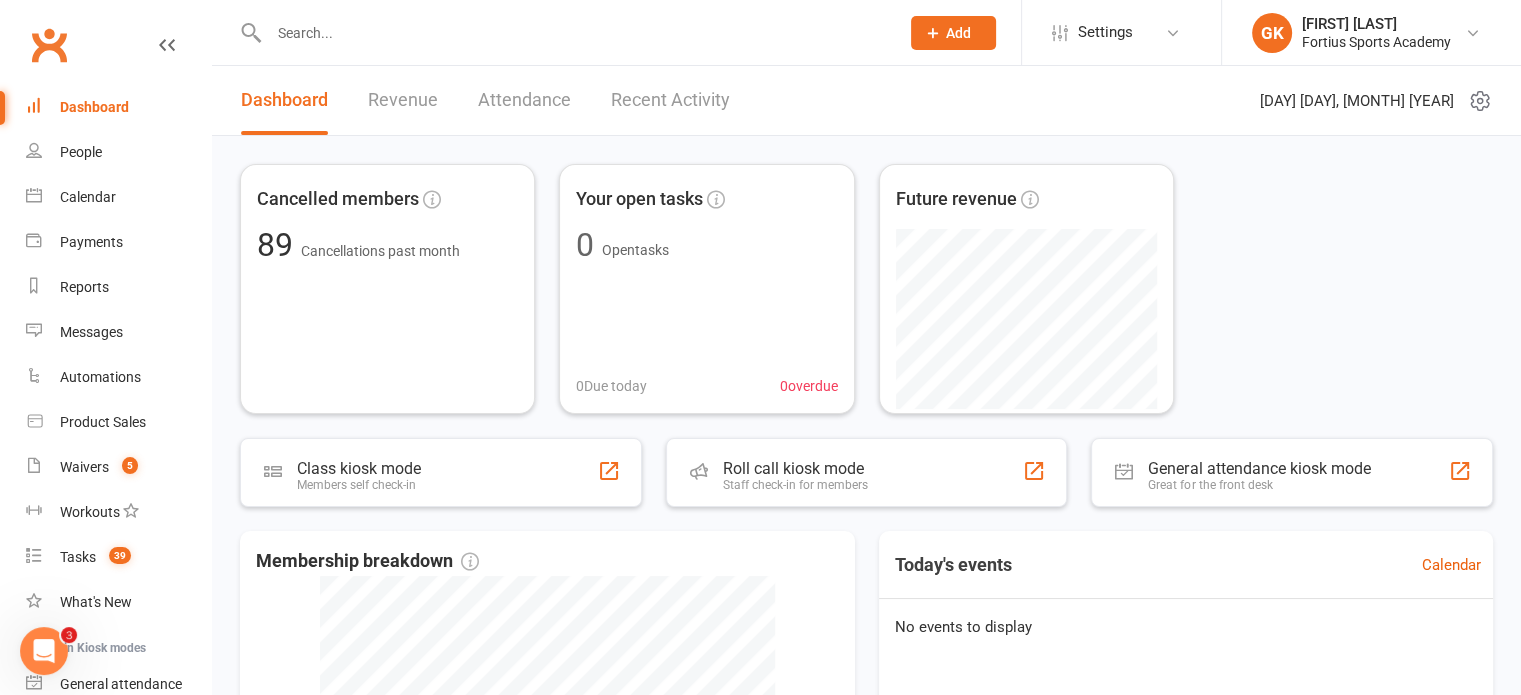 click at bounding box center [574, 33] 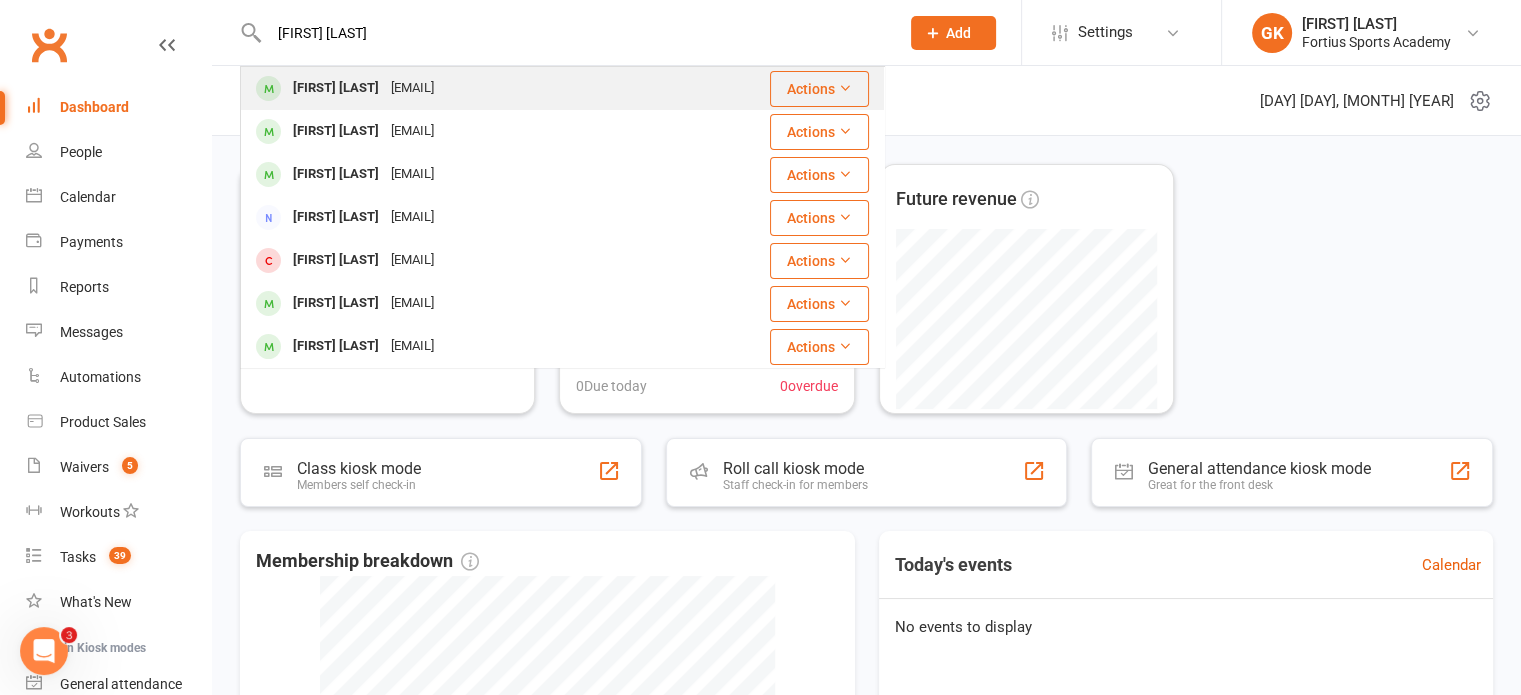 type on "[FIRST] [LAST]" 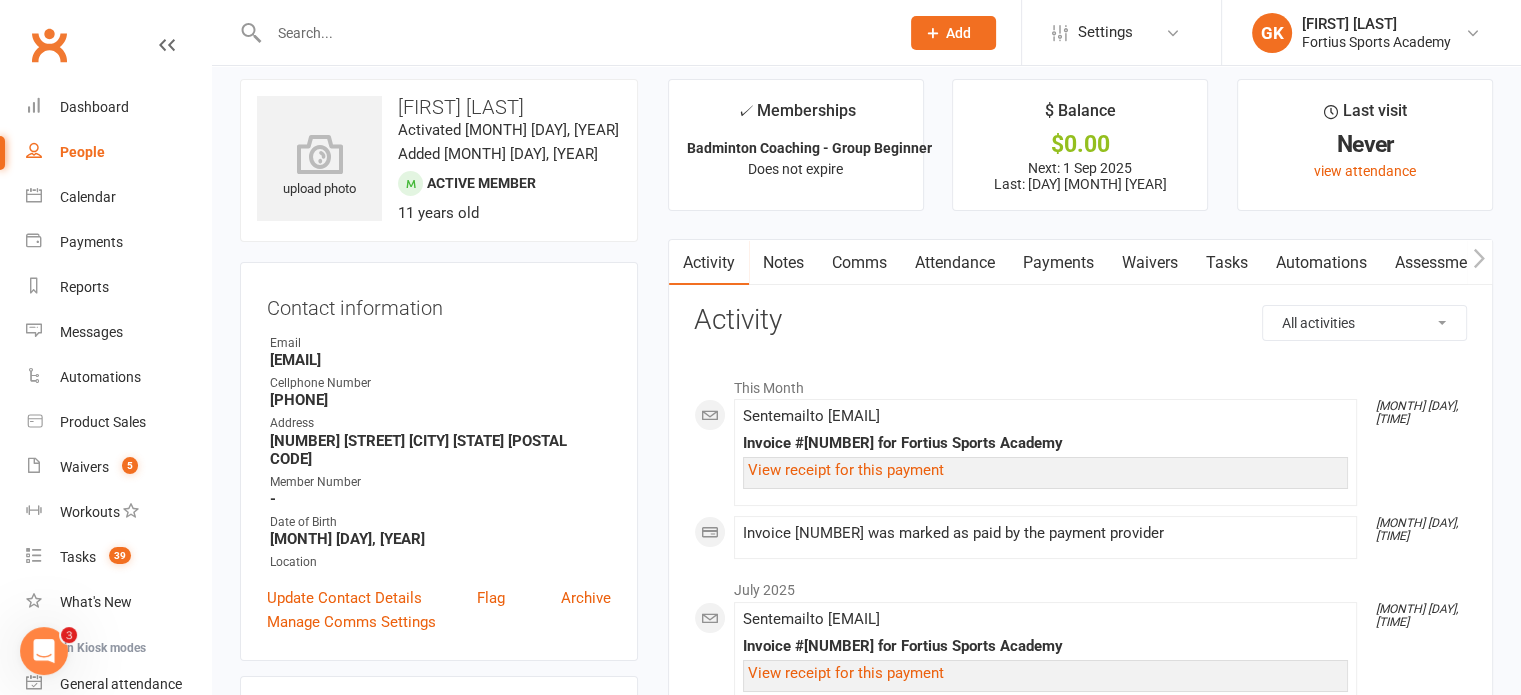scroll, scrollTop: 0, scrollLeft: 0, axis: both 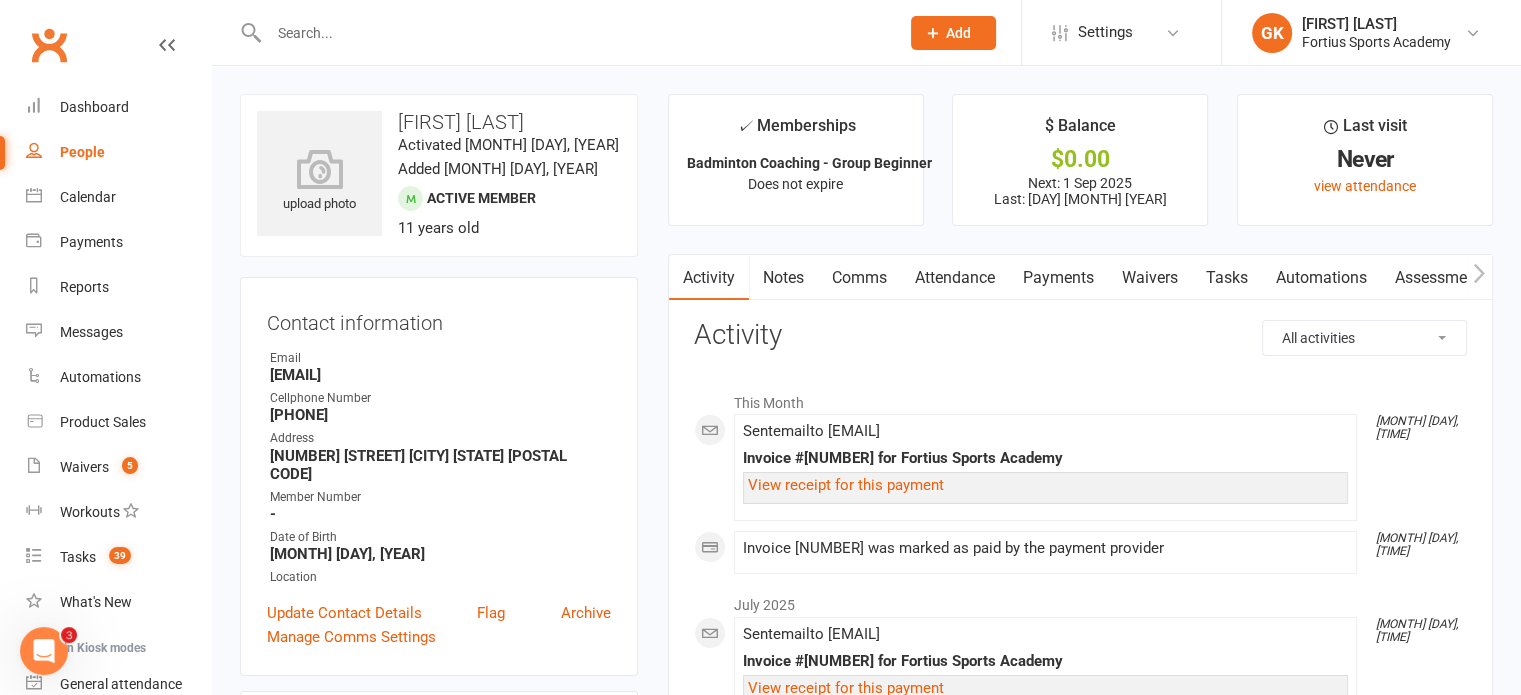 click at bounding box center [574, 33] 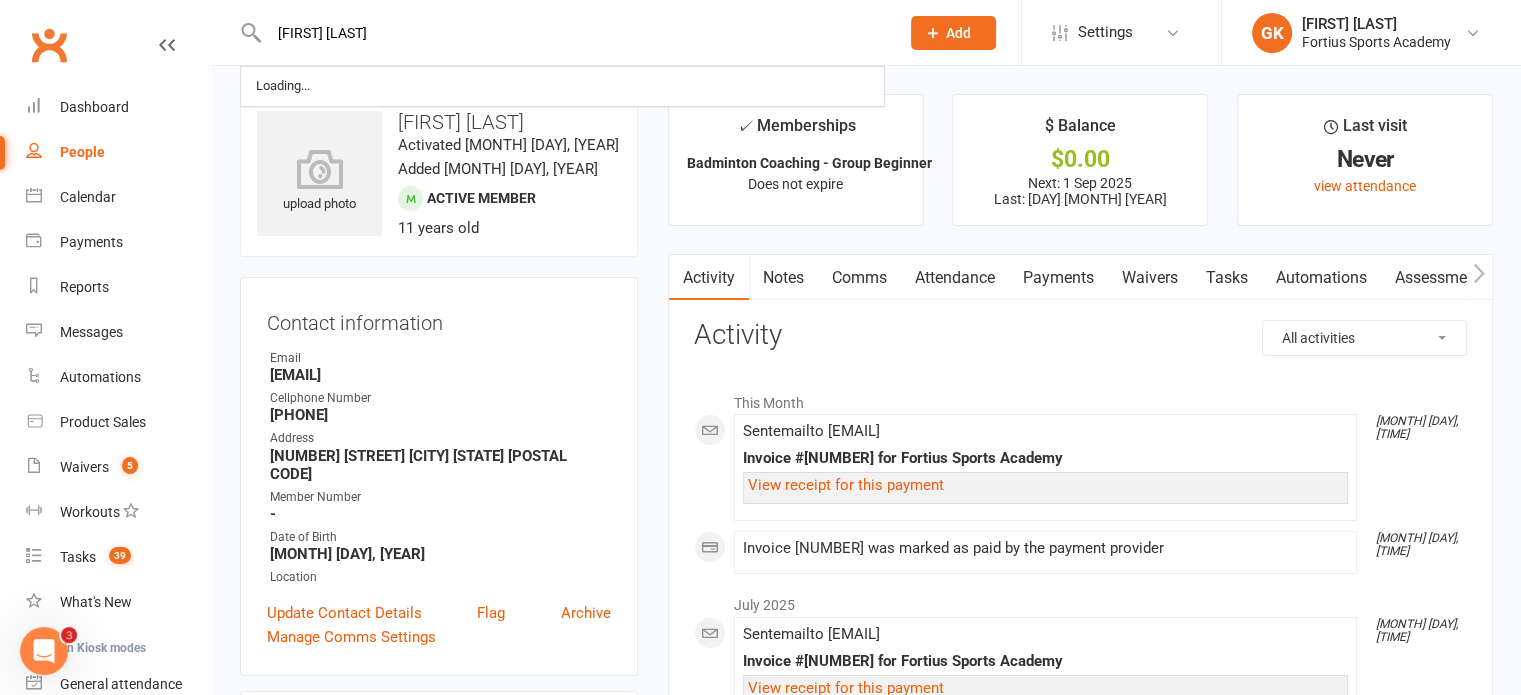 type on "[FIRST] [LAST]" 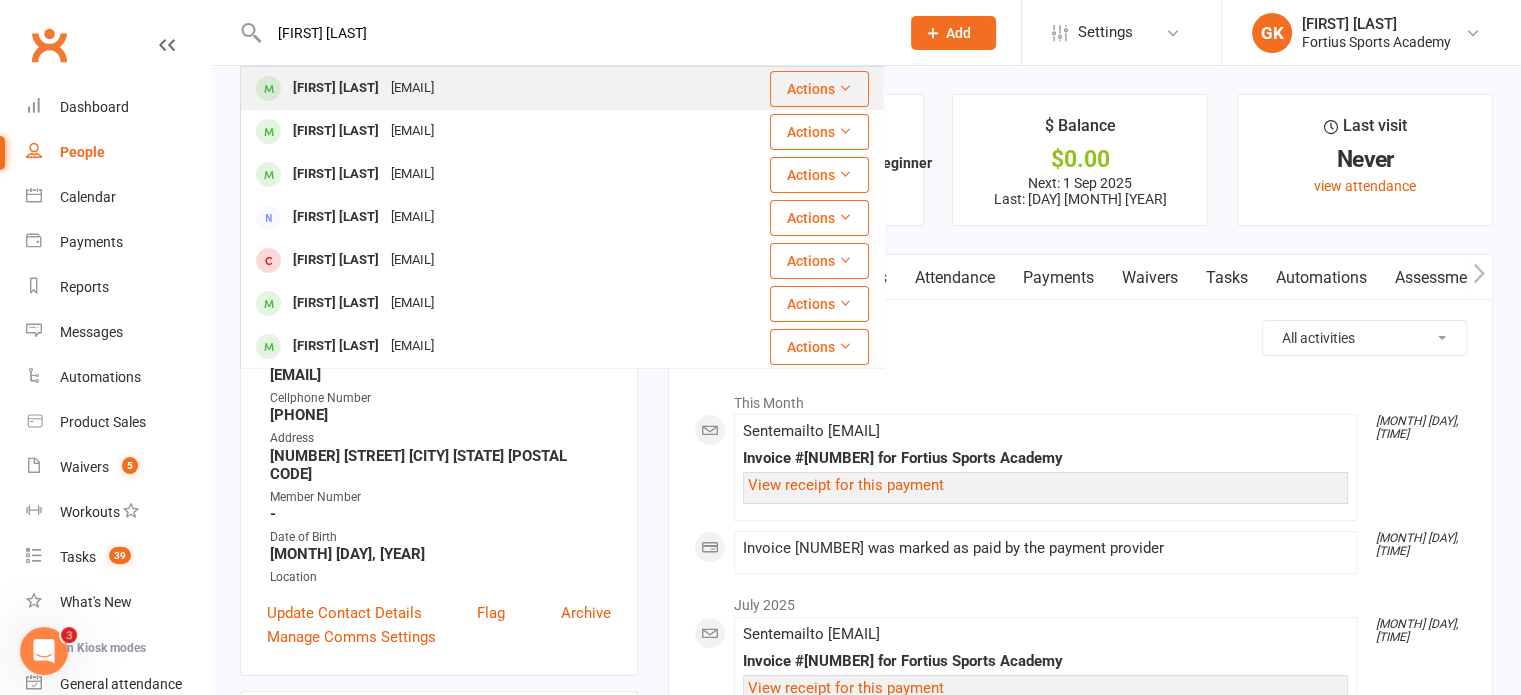 click on "[FIRST] [LAST]" at bounding box center [336, 88] 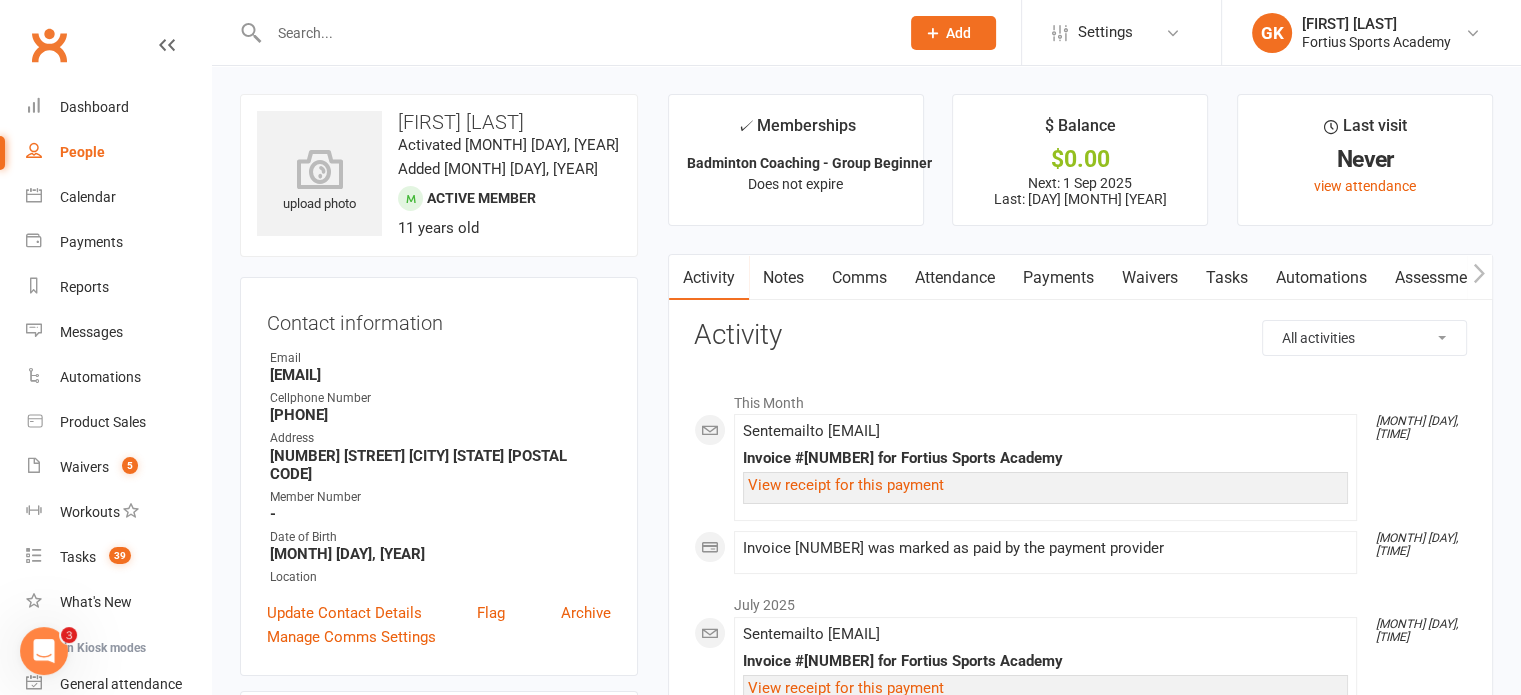 click on "Payments" at bounding box center (1058, 278) 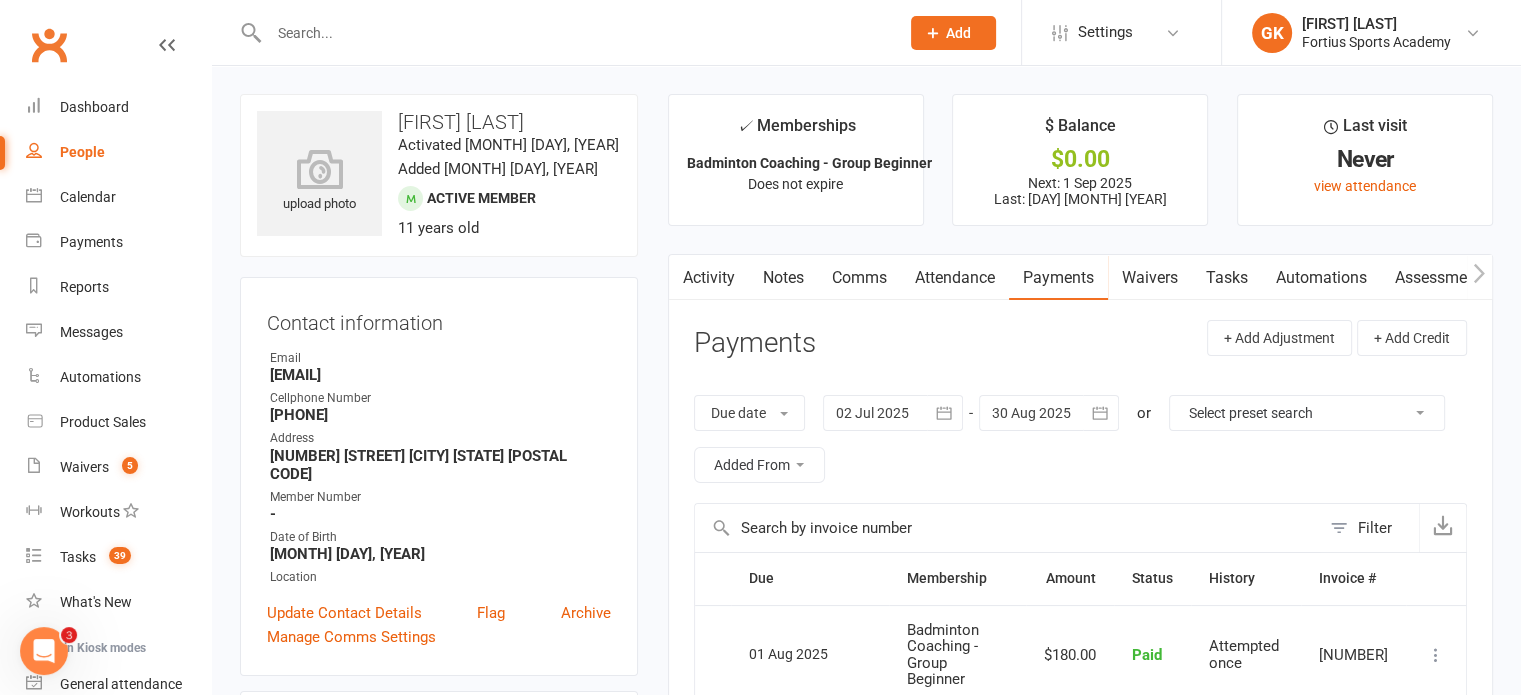 scroll, scrollTop: 0, scrollLeft: 0, axis: both 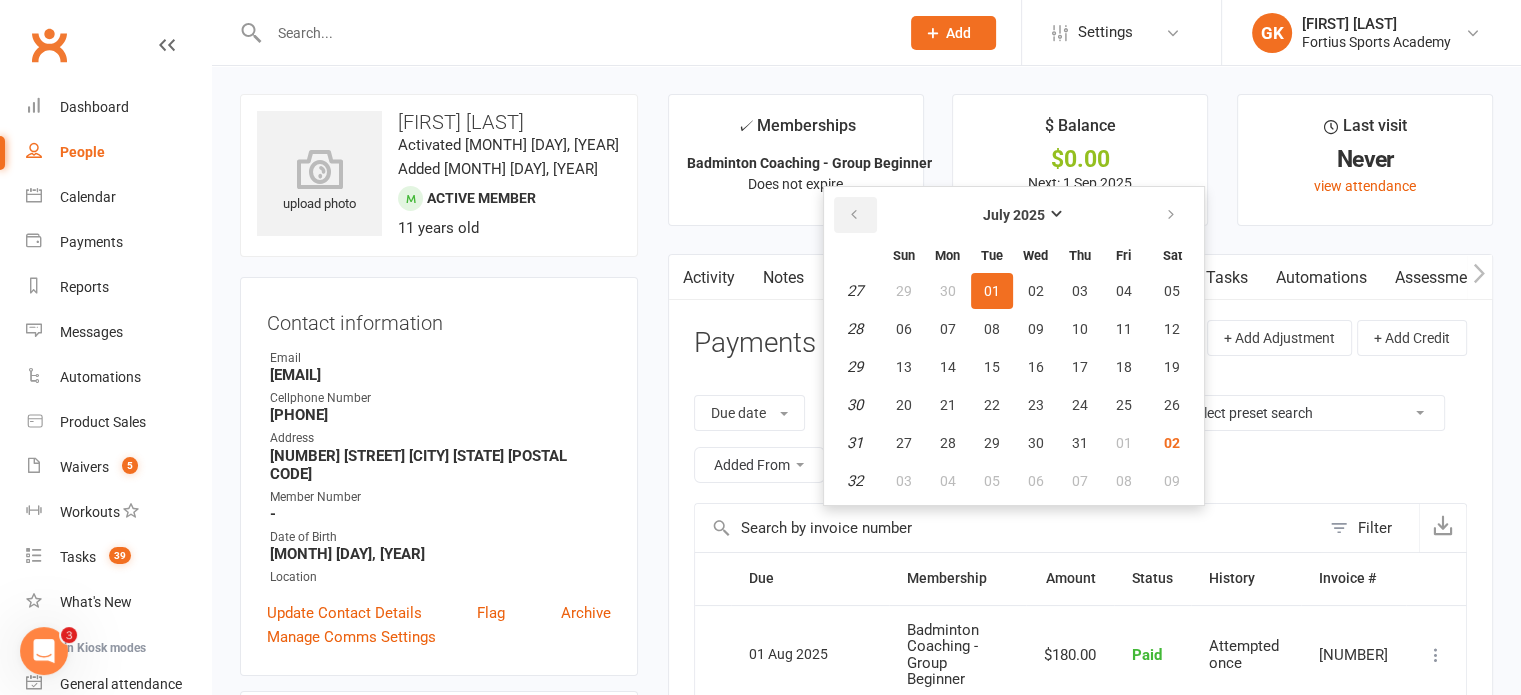 click at bounding box center [854, 215] 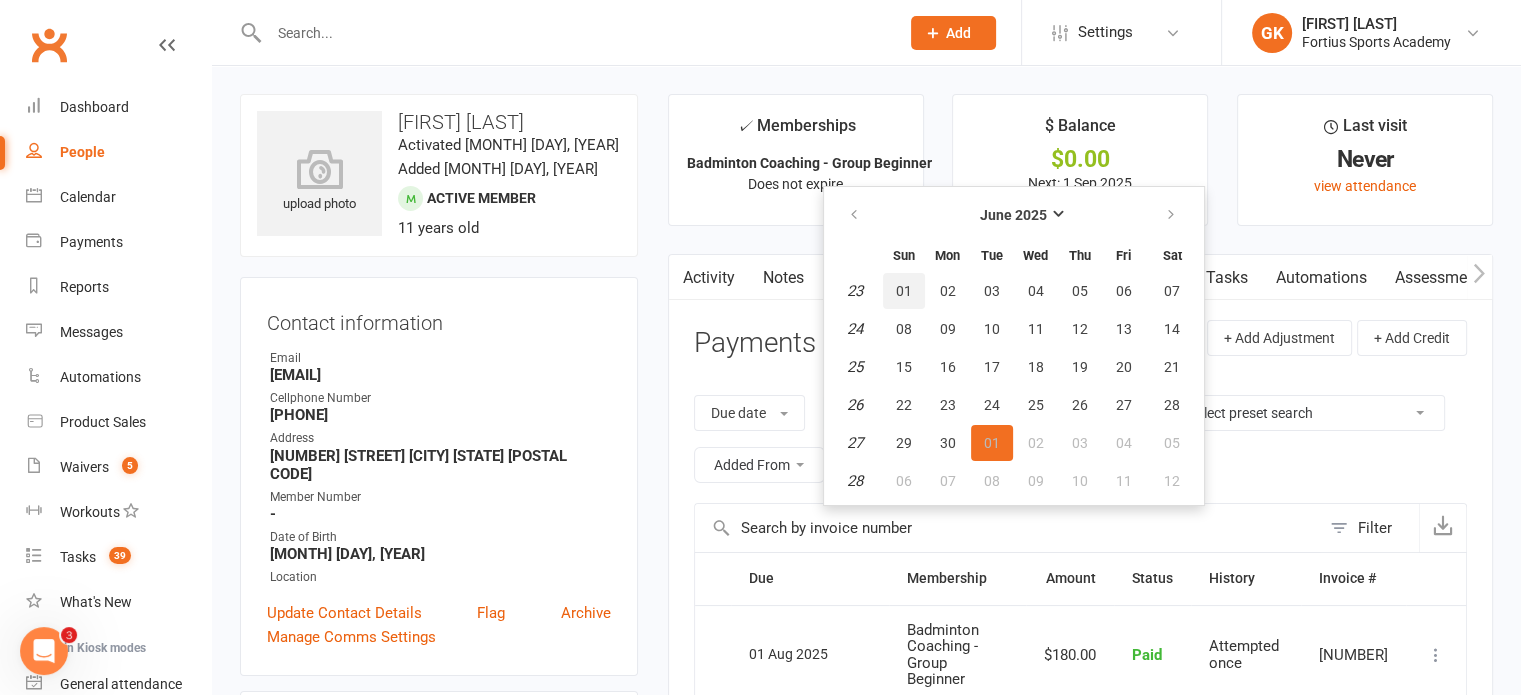 click on "01" at bounding box center (904, 291) 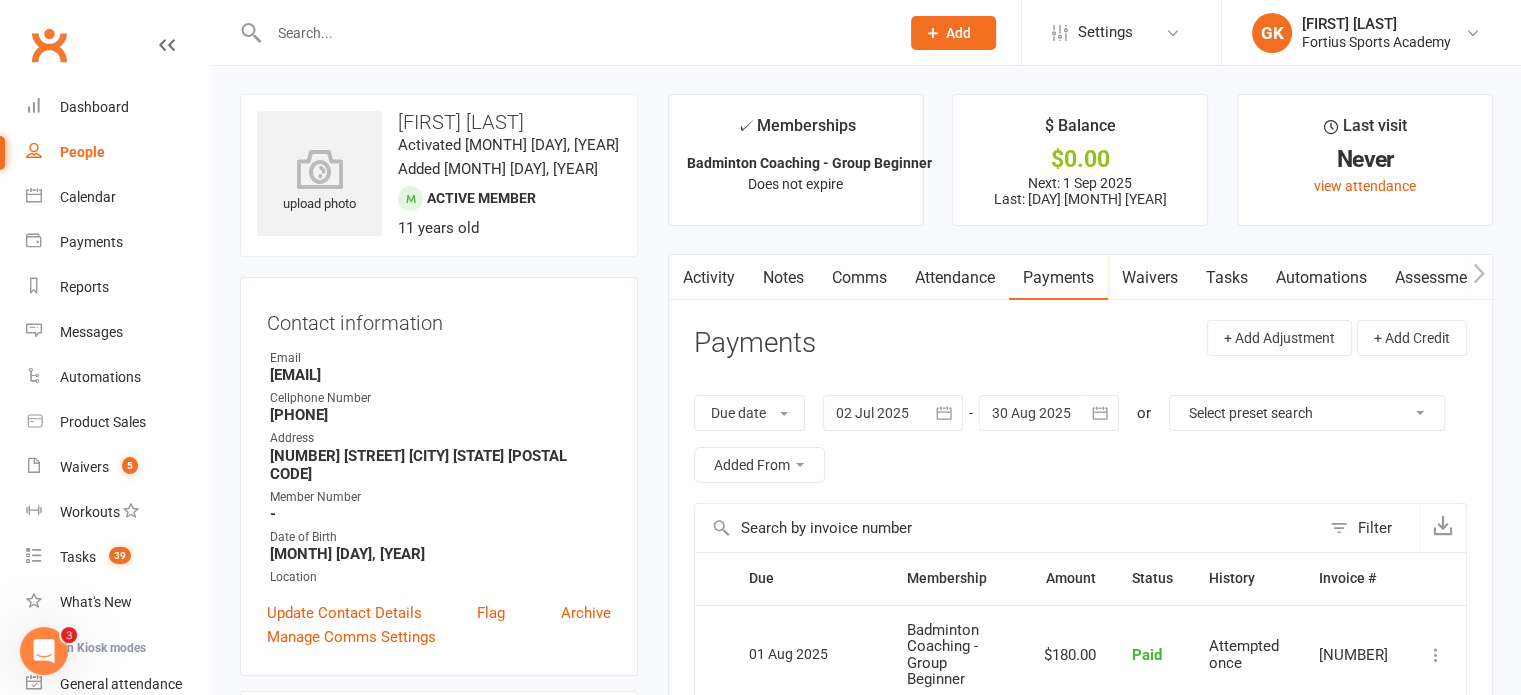 type on "01 Jun 2025" 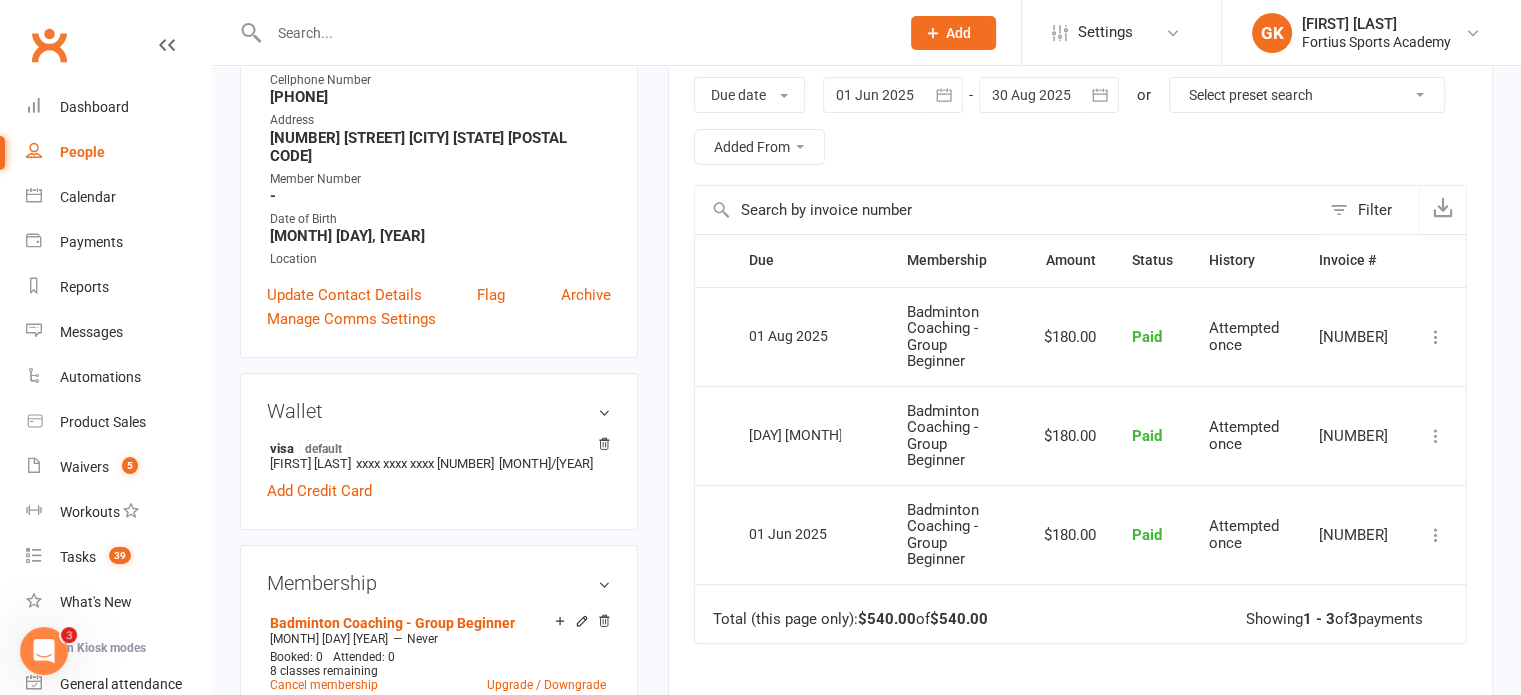 scroll, scrollTop: 316, scrollLeft: 0, axis: vertical 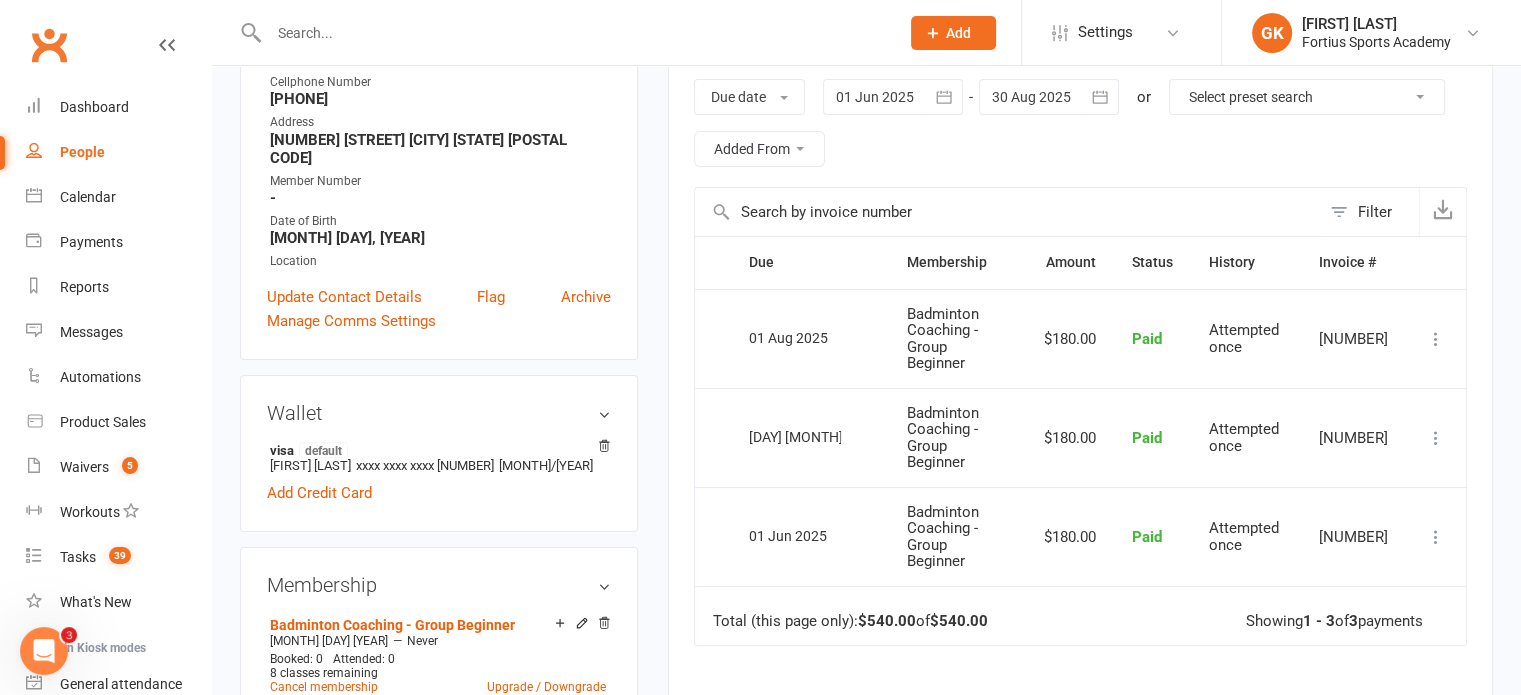 click at bounding box center [574, 33] 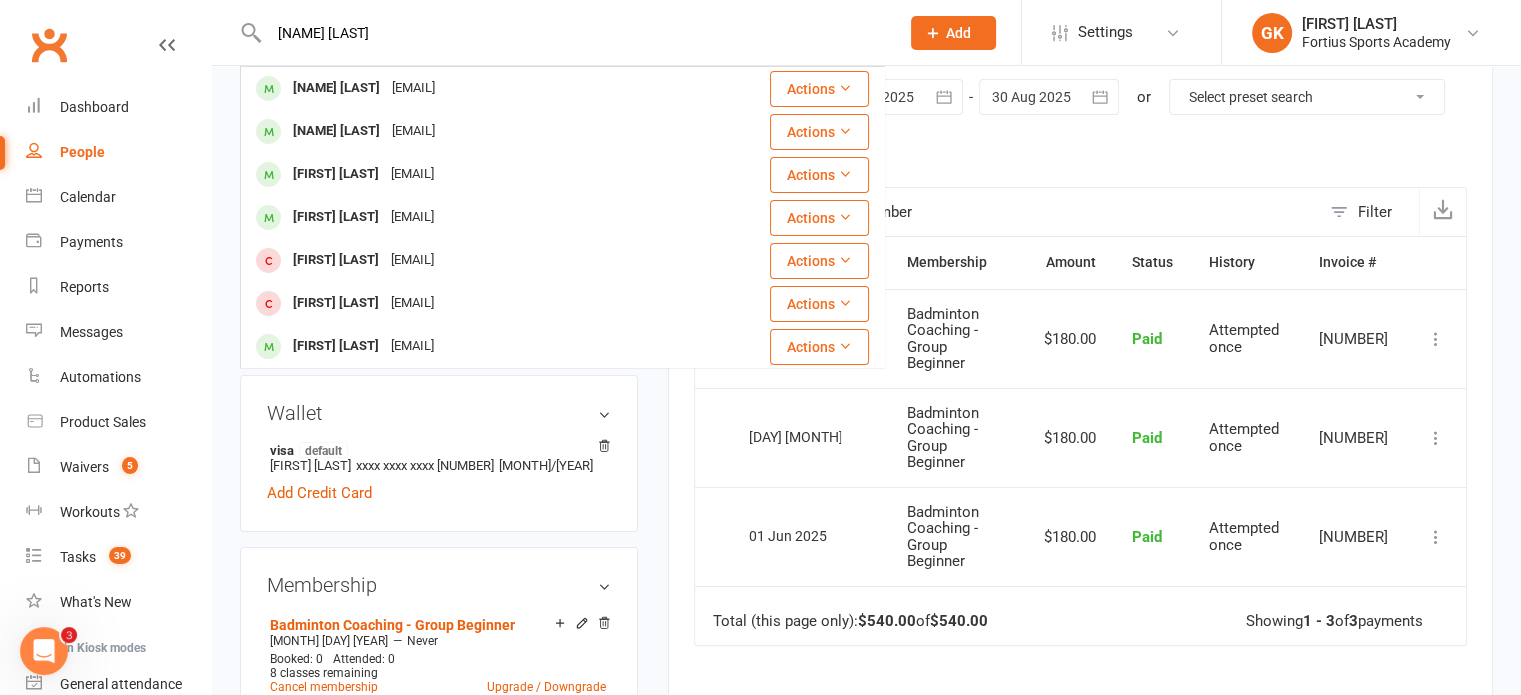 type on "[NAME] [LAST]" 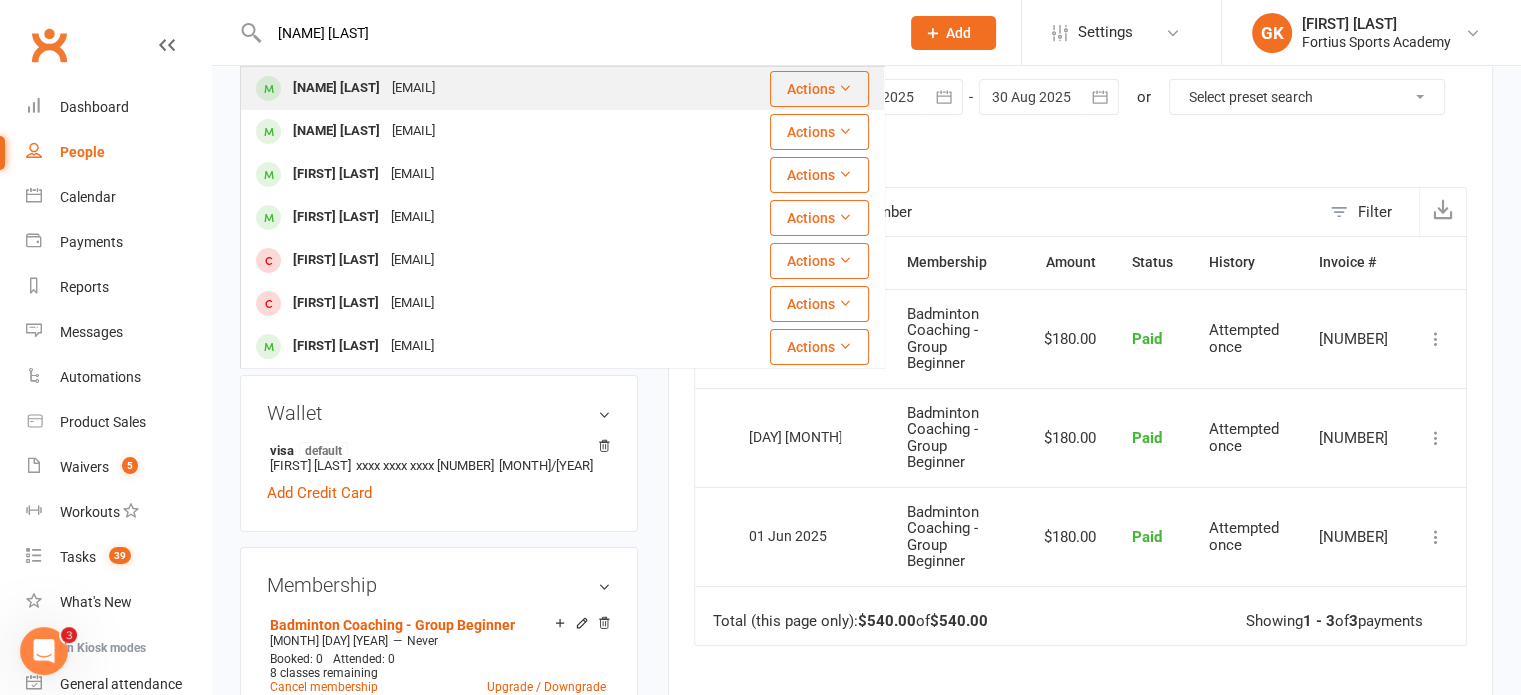 click on "[EMAIL]" at bounding box center [413, 88] 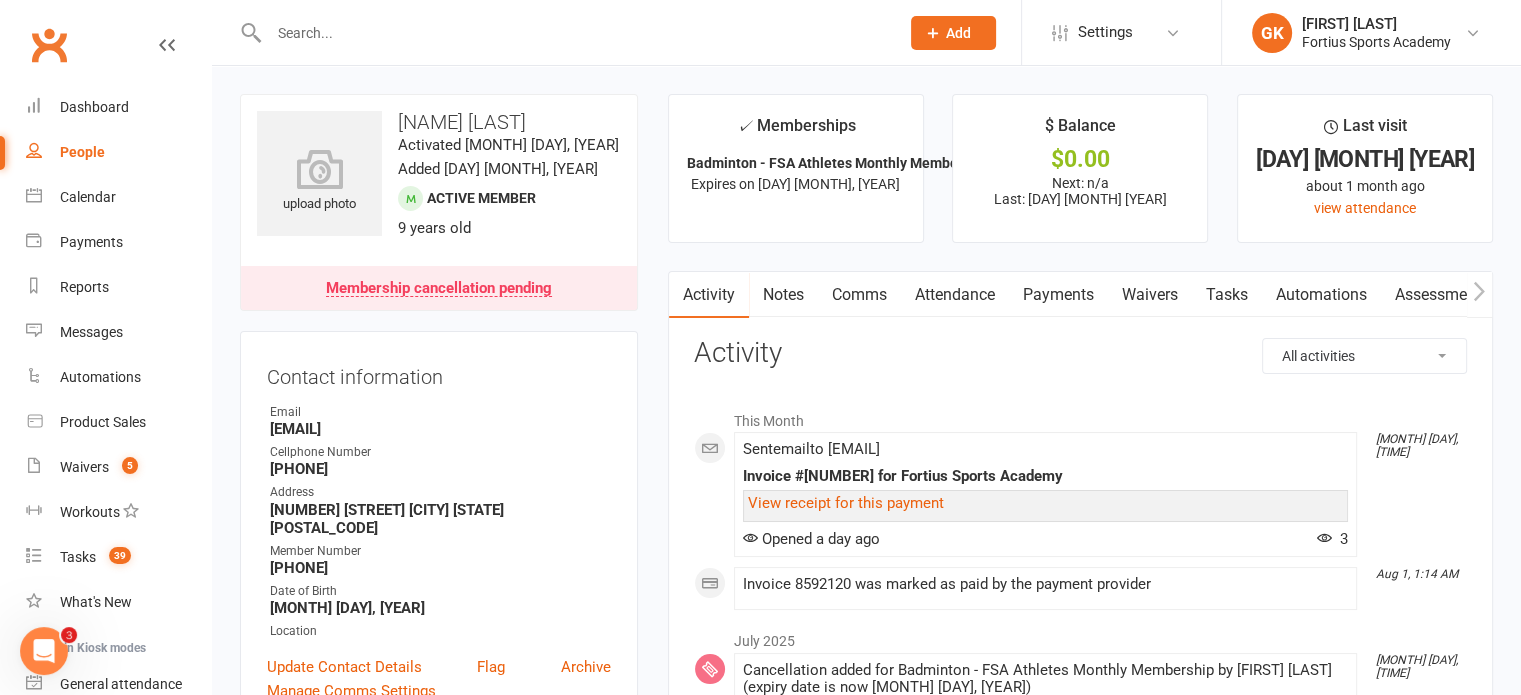 scroll, scrollTop: 0, scrollLeft: 0, axis: both 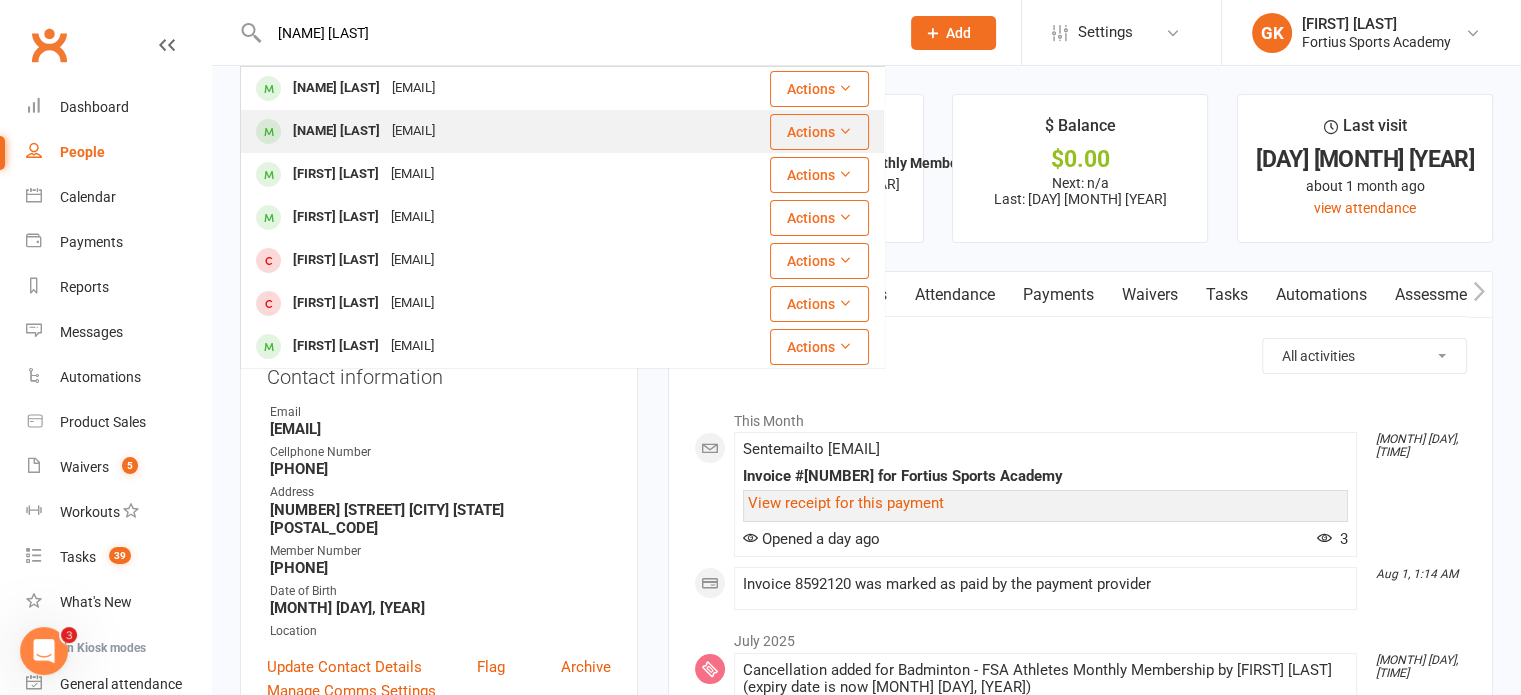 type on "[NAME] [LAST]" 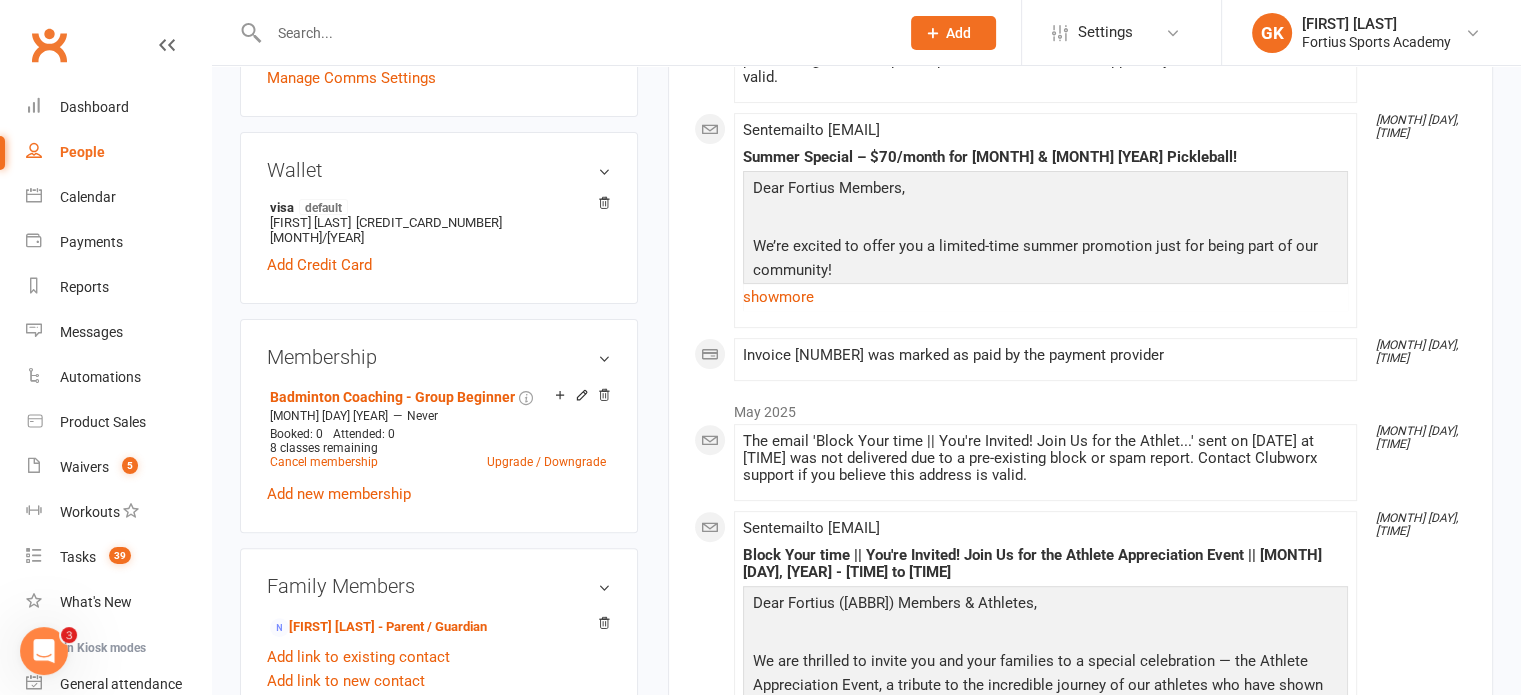 scroll, scrollTop: 560, scrollLeft: 0, axis: vertical 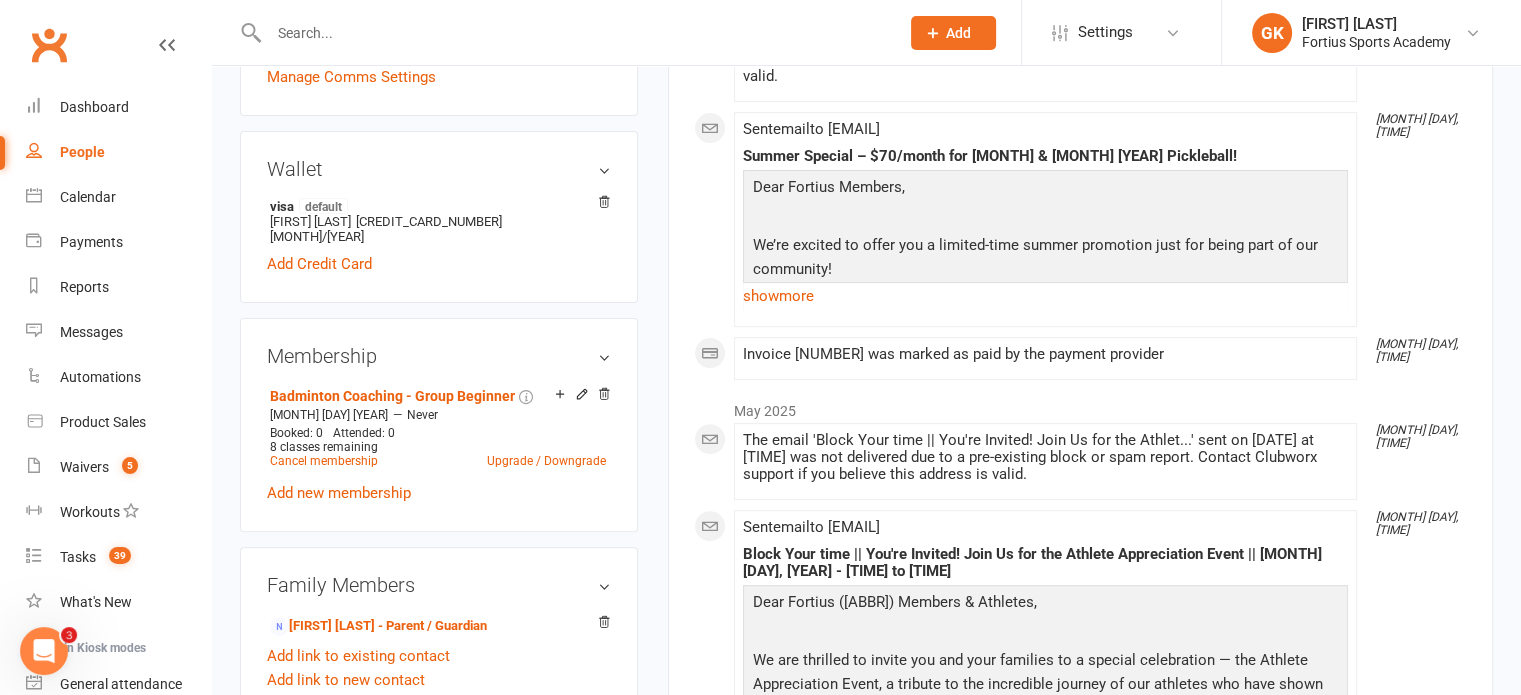 click at bounding box center (574, 33) 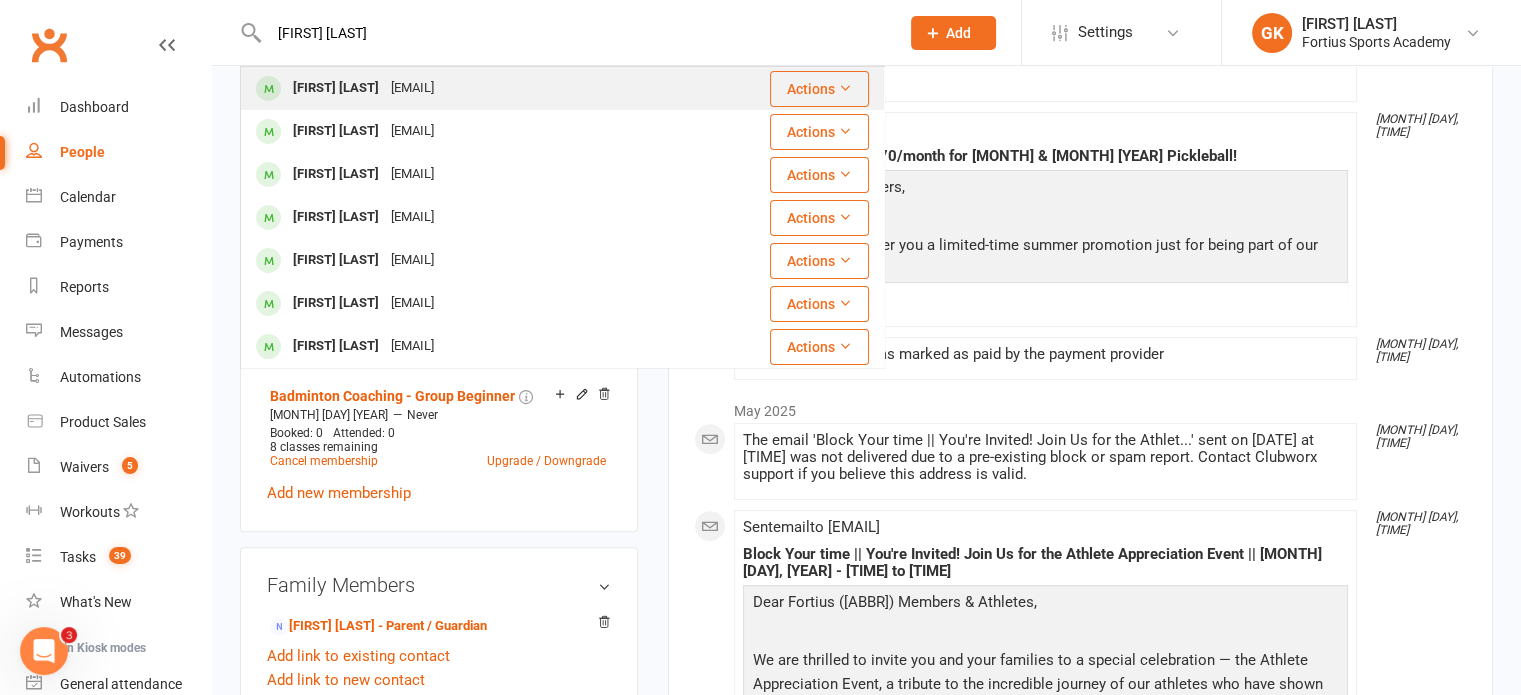 type on "[FIRST] [LAST]" 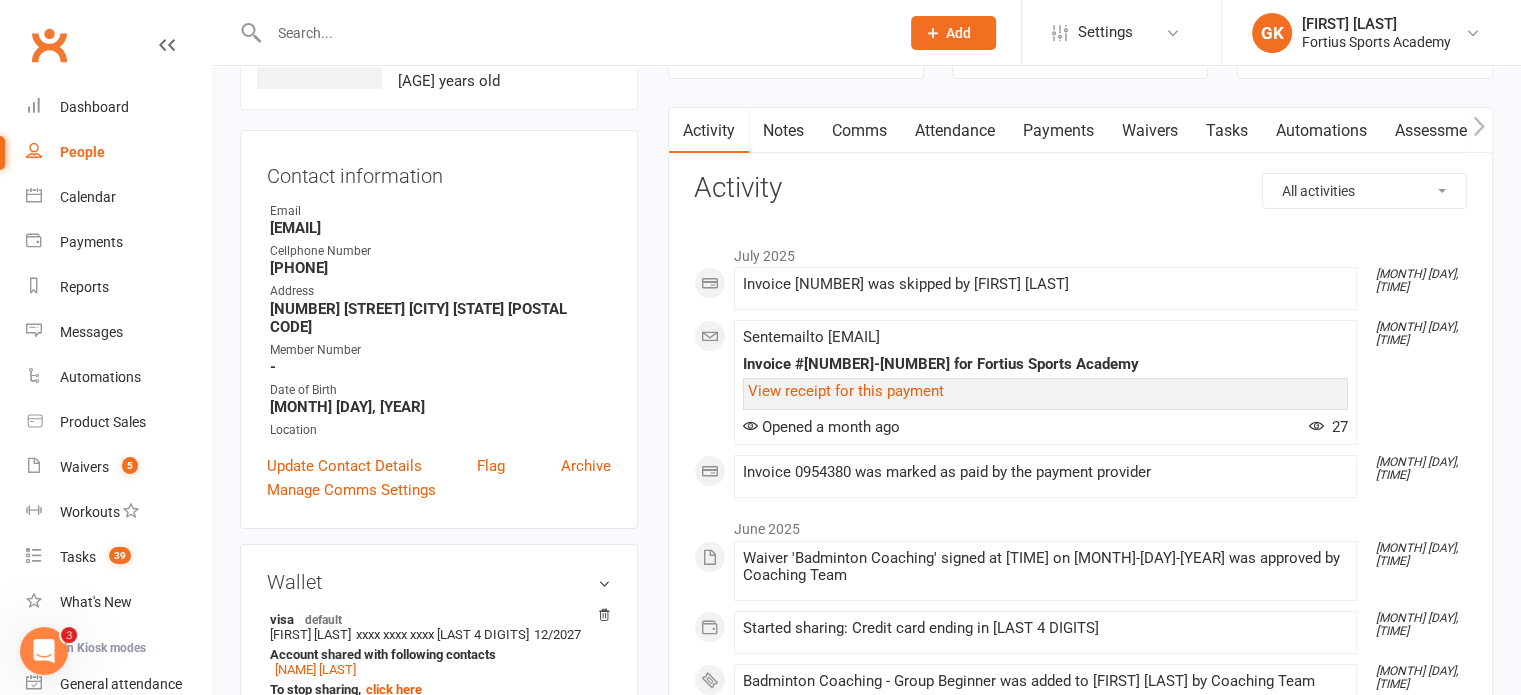 scroll, scrollTop: 0, scrollLeft: 0, axis: both 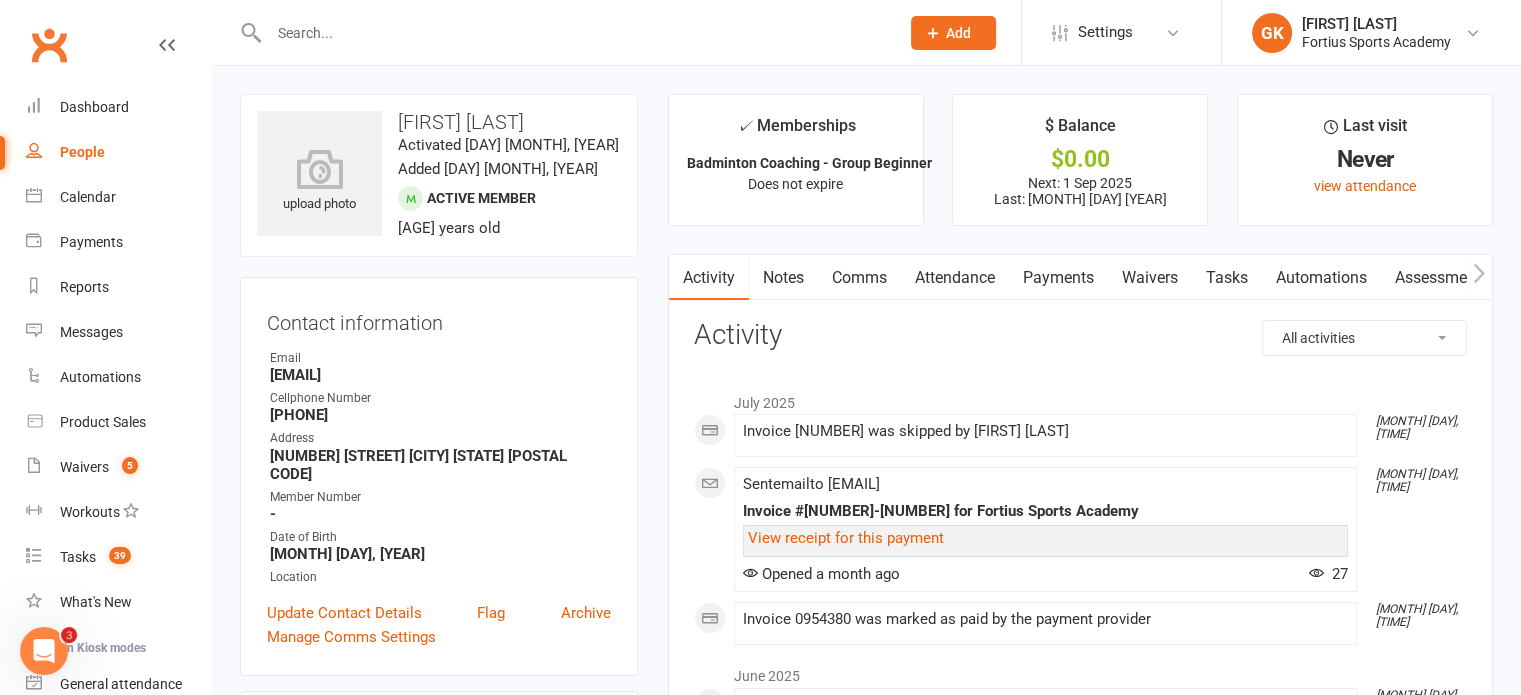 click on "Payments" at bounding box center [1058, 278] 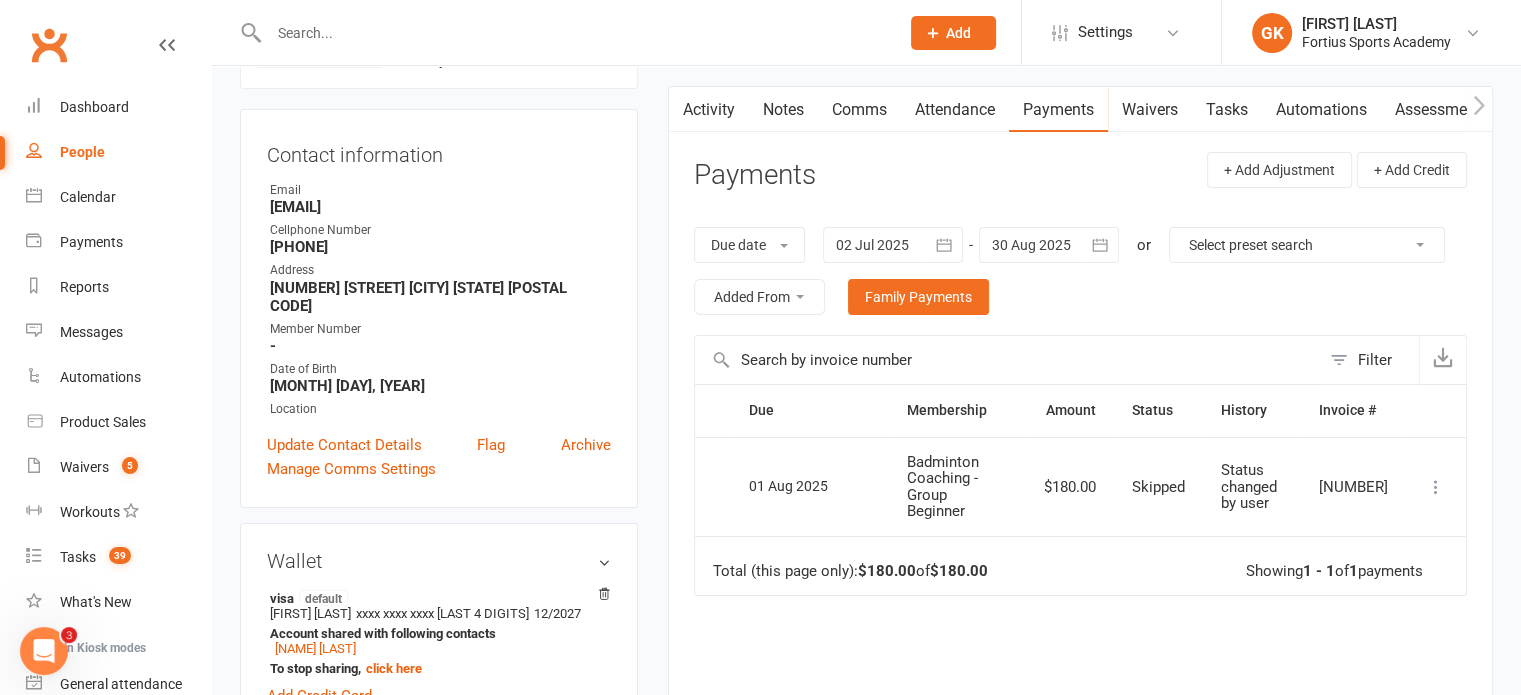 scroll, scrollTop: 172, scrollLeft: 0, axis: vertical 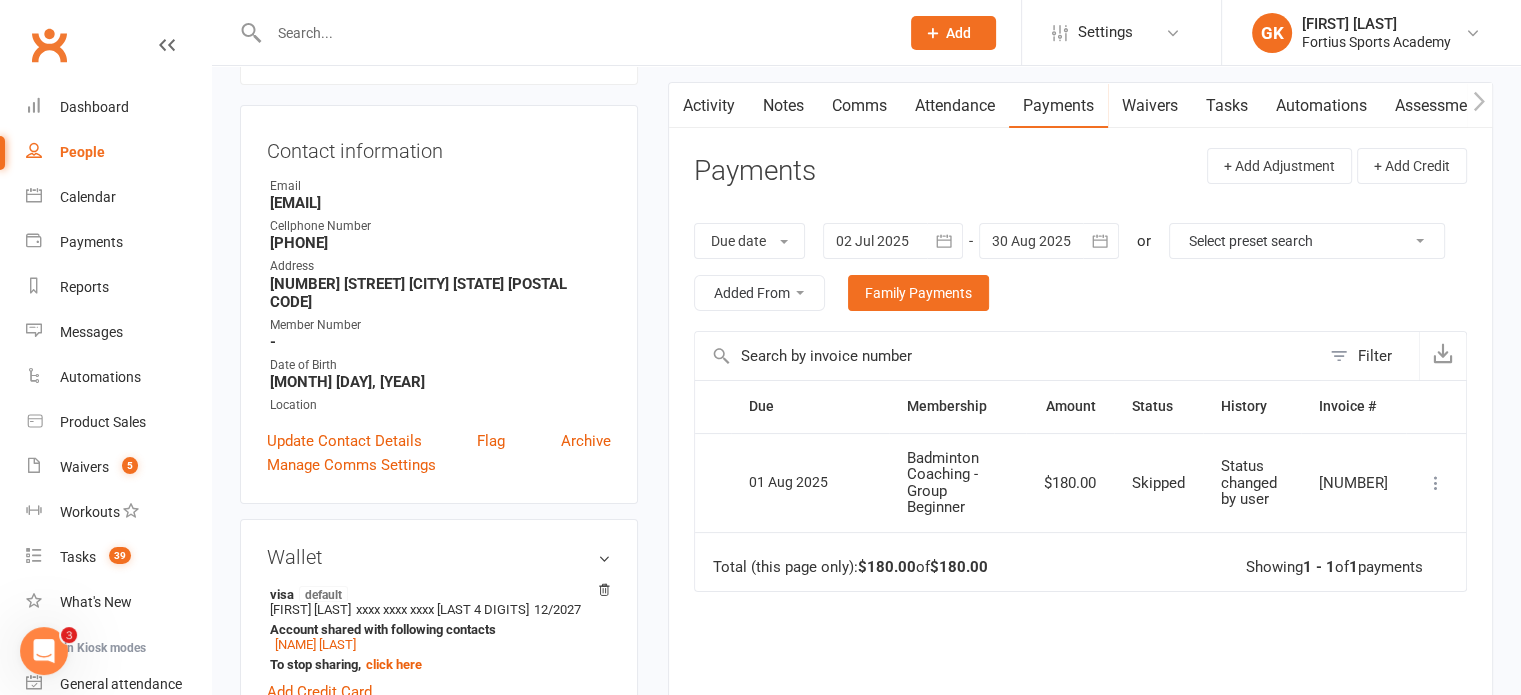 click at bounding box center [574, 33] 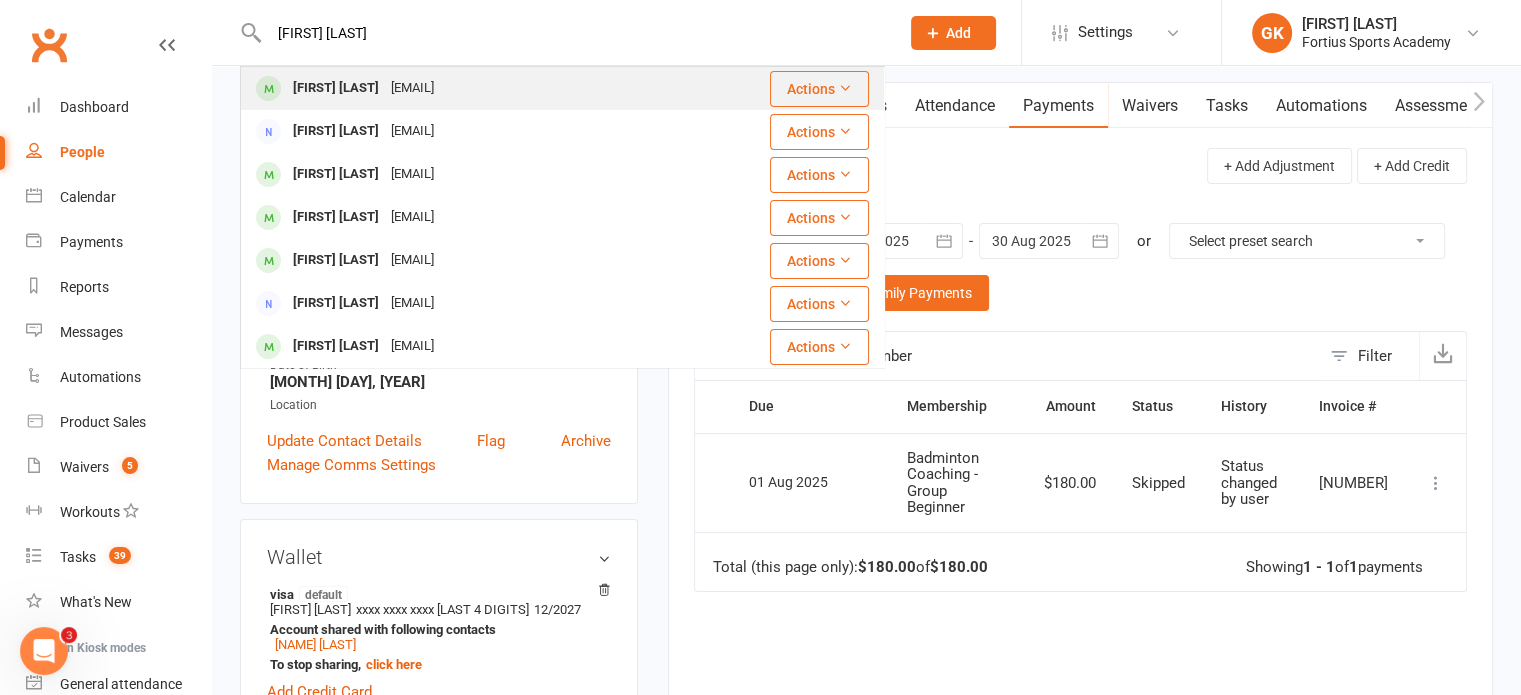 type on "[FIRST] [LAST]" 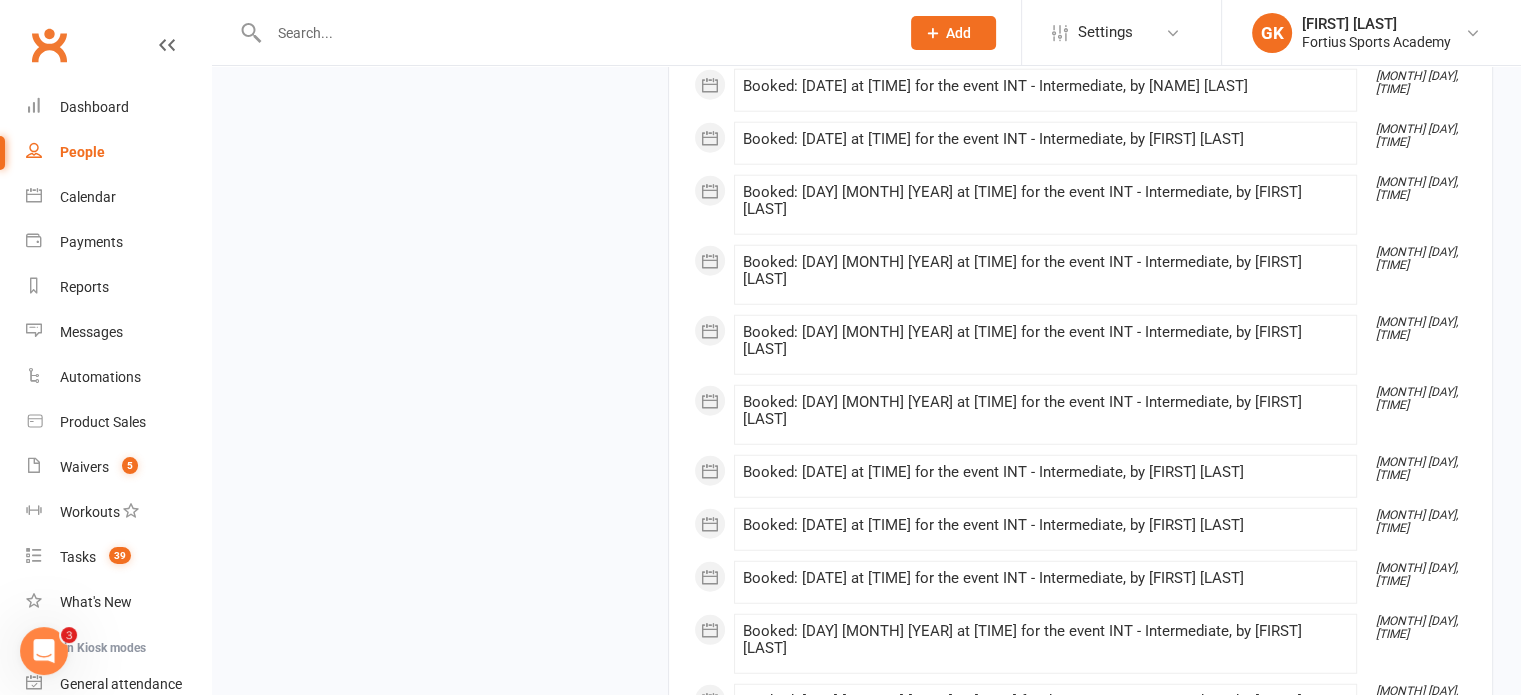 scroll, scrollTop: 5256, scrollLeft: 0, axis: vertical 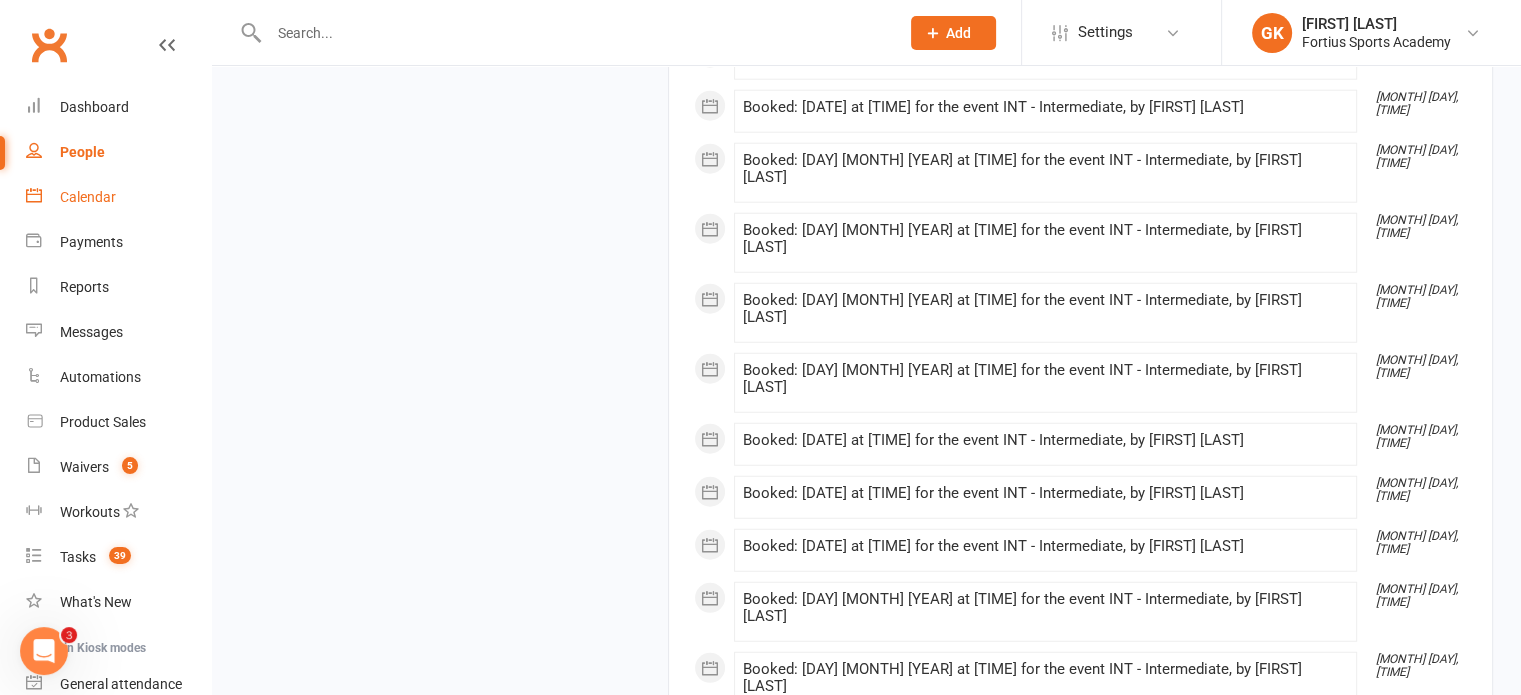 click on "Calendar" at bounding box center (88, 197) 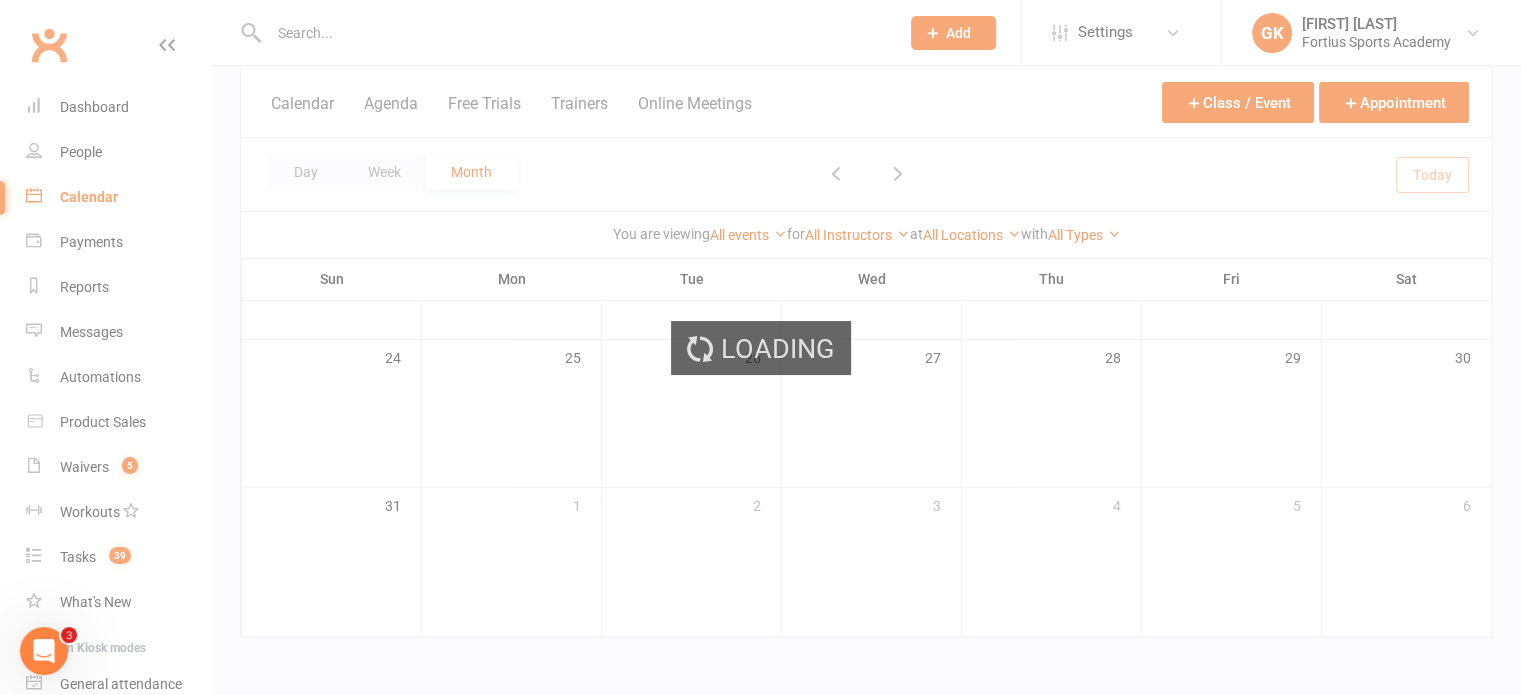 scroll, scrollTop: 0, scrollLeft: 0, axis: both 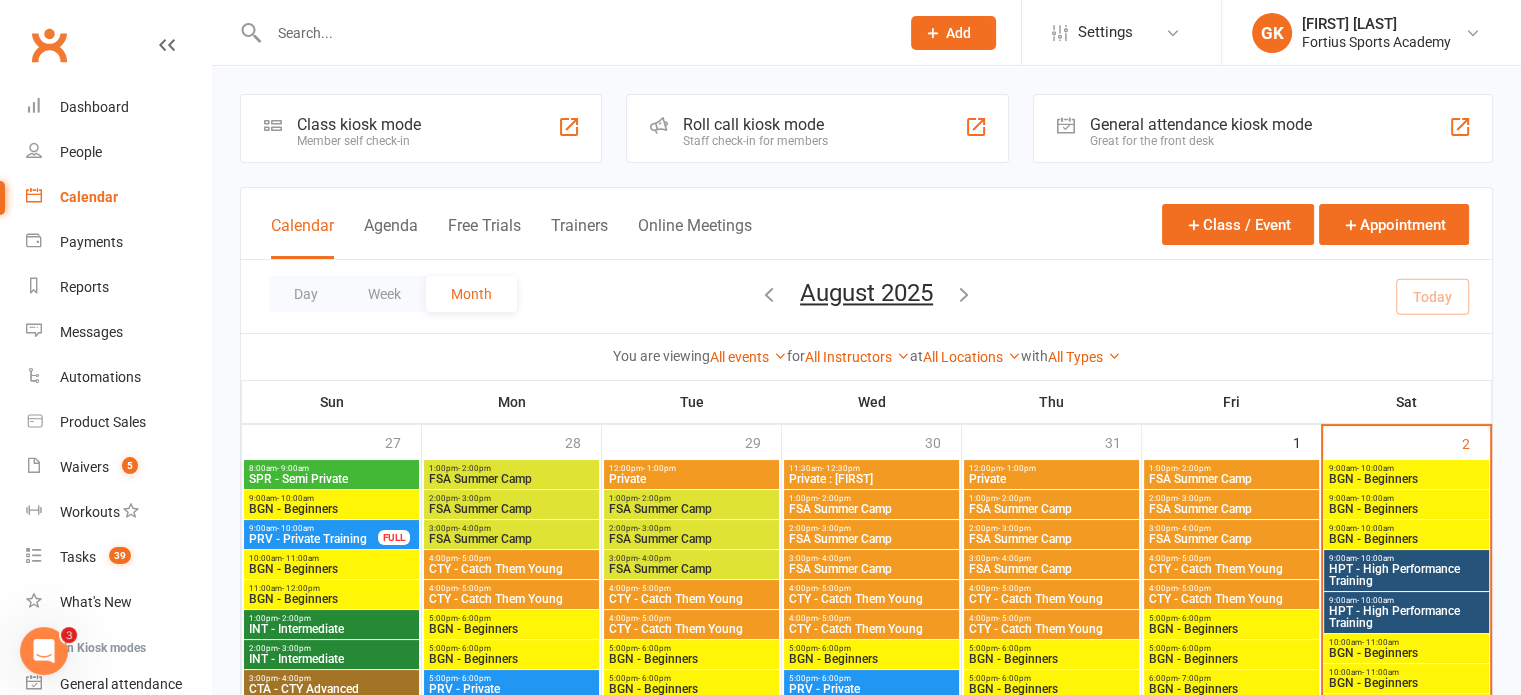 click at bounding box center [964, 294] 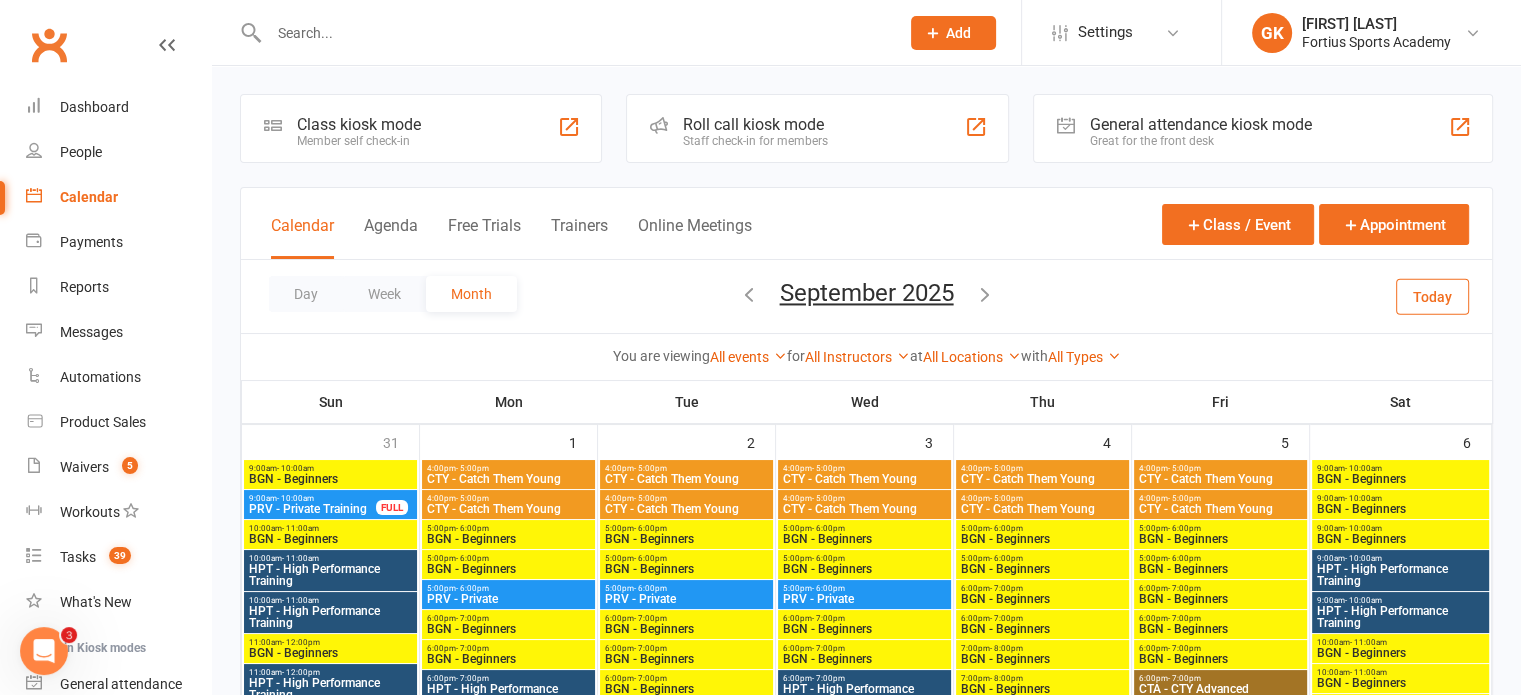 click at bounding box center [749, 294] 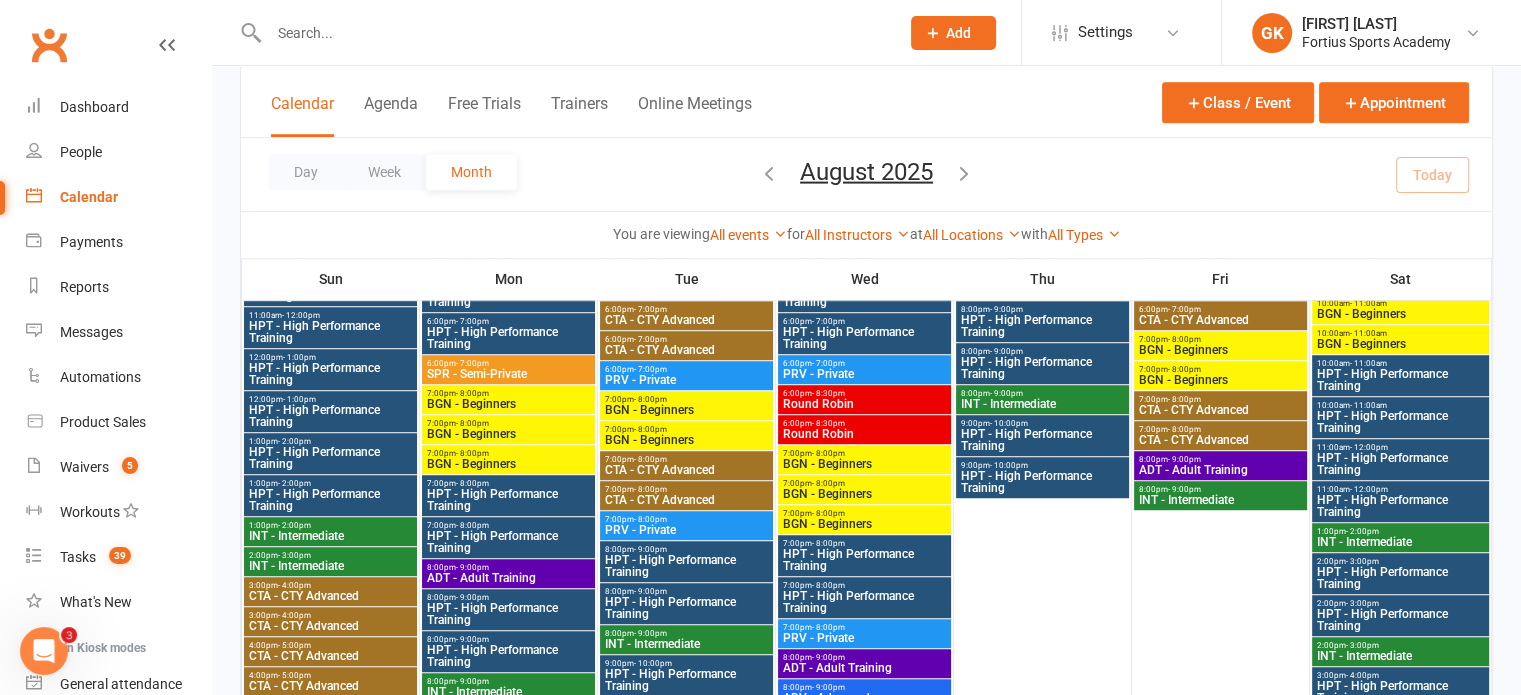 scroll, scrollTop: 1344, scrollLeft: 0, axis: vertical 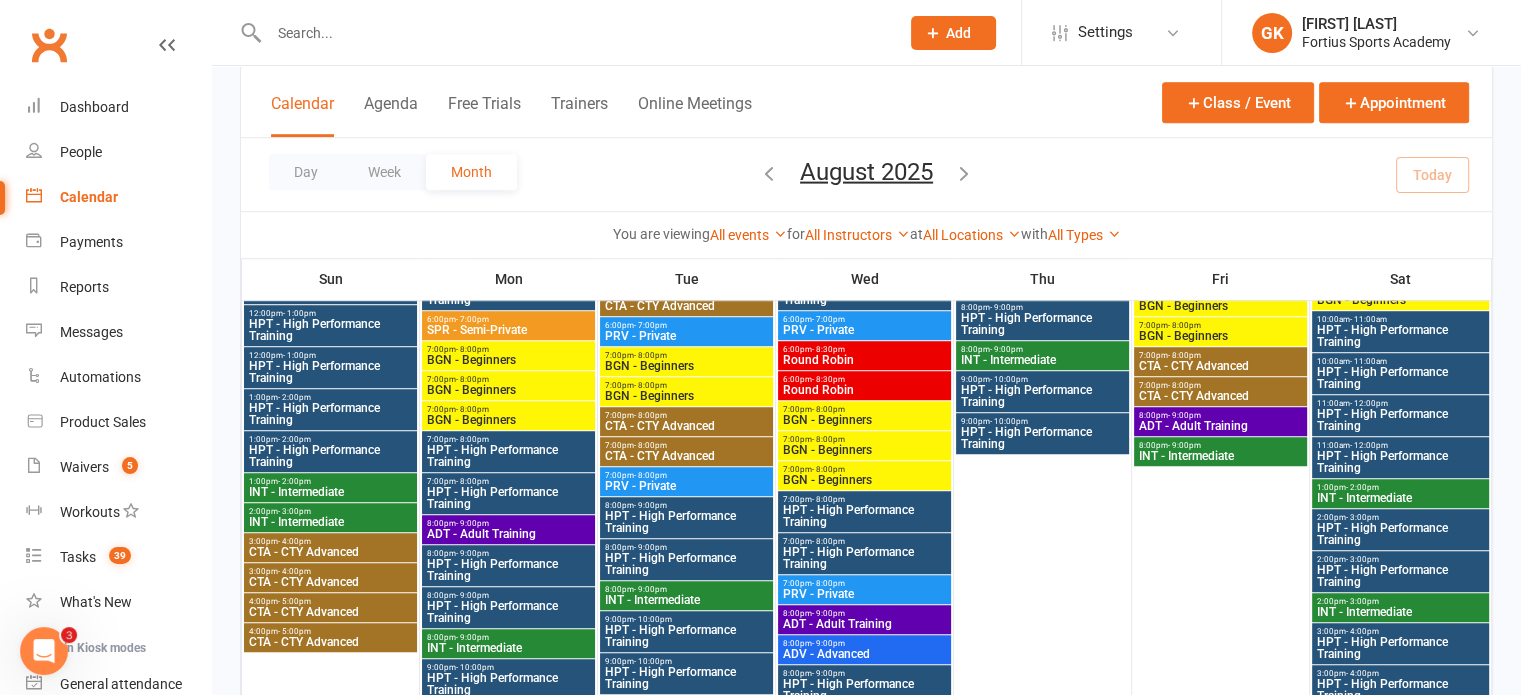 click on "- 9:00pm" at bounding box center [650, 589] 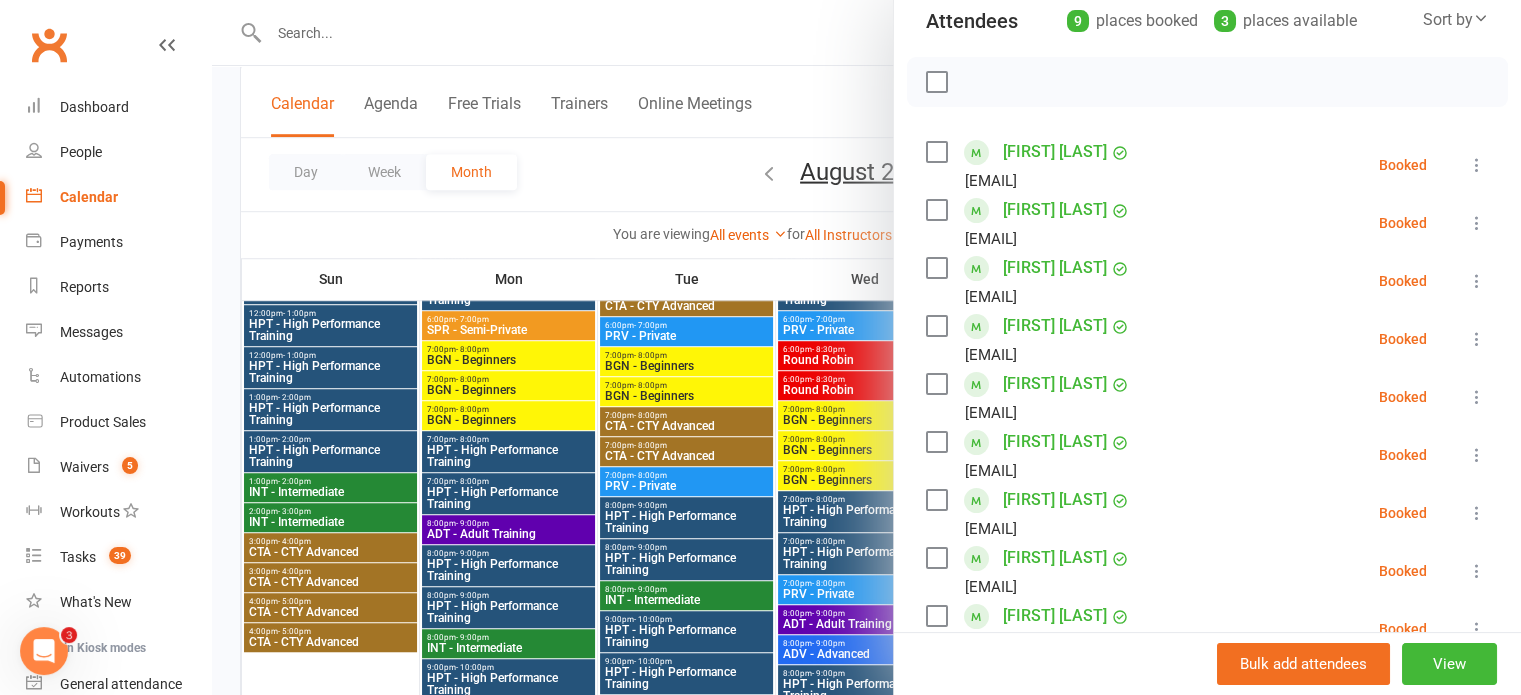 scroll, scrollTop: 236, scrollLeft: 0, axis: vertical 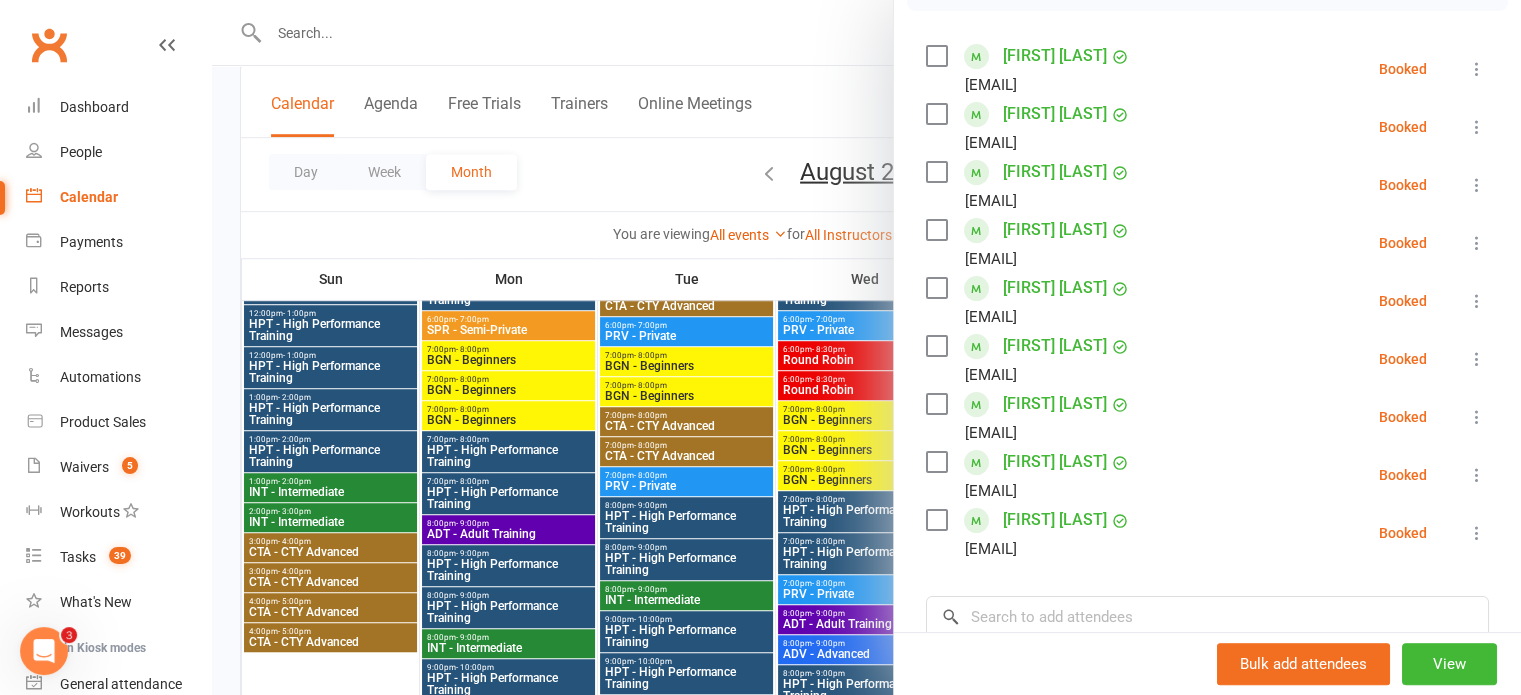 click at bounding box center [866, 347] 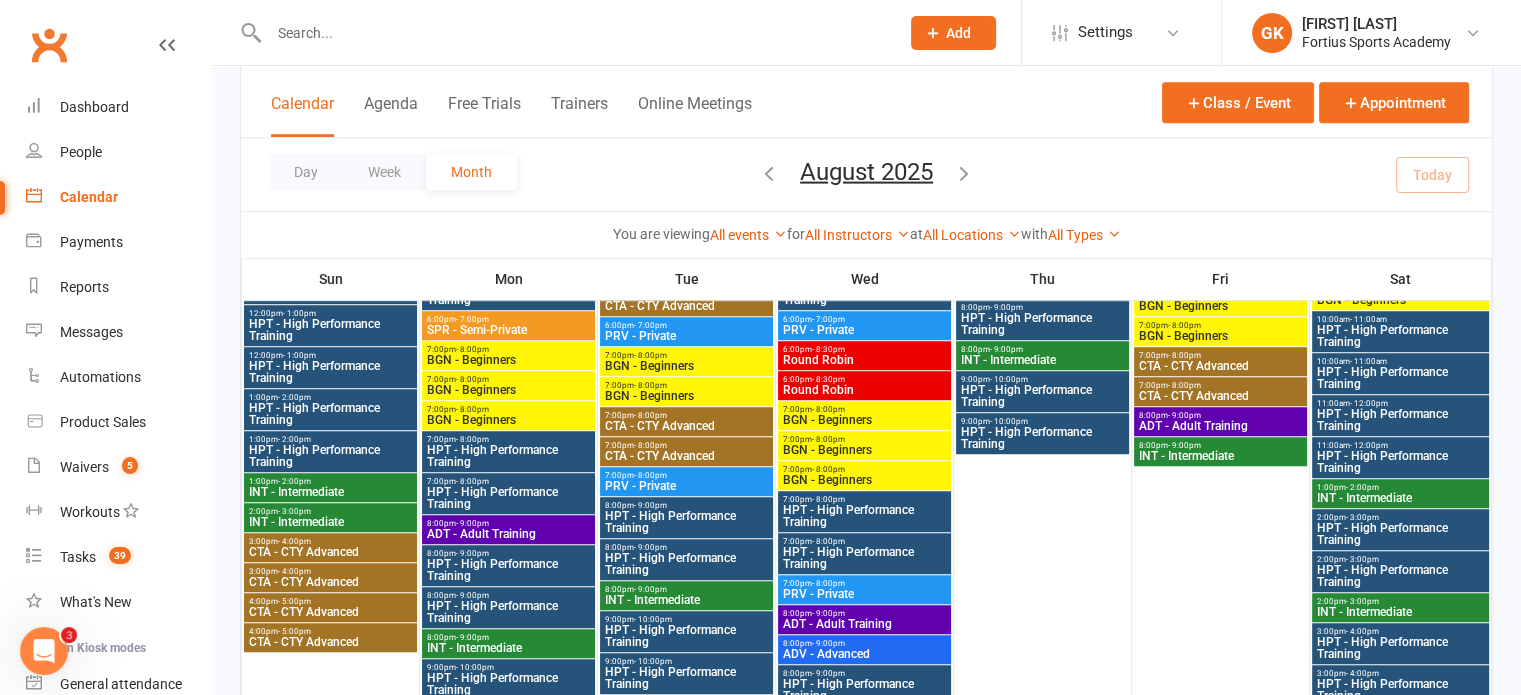 click at bounding box center [562, 32] 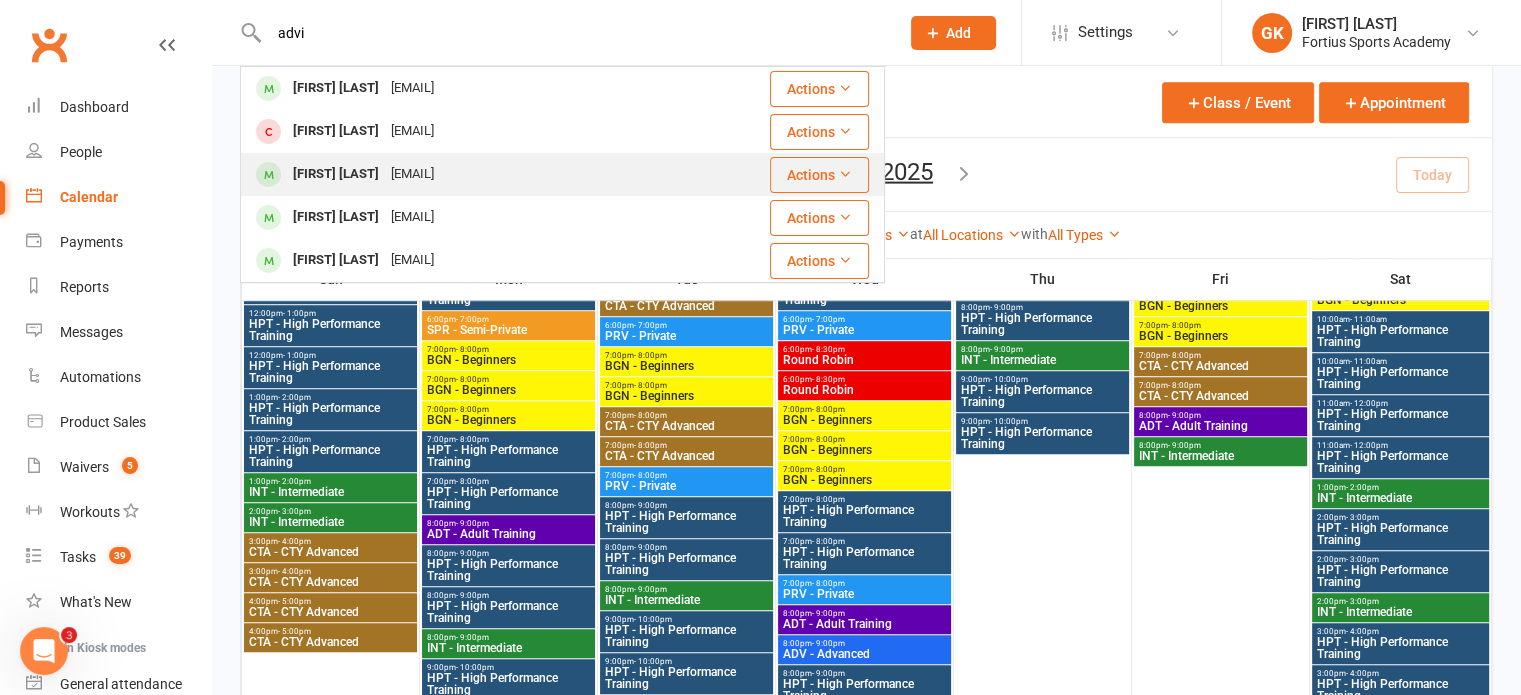 type on "advi" 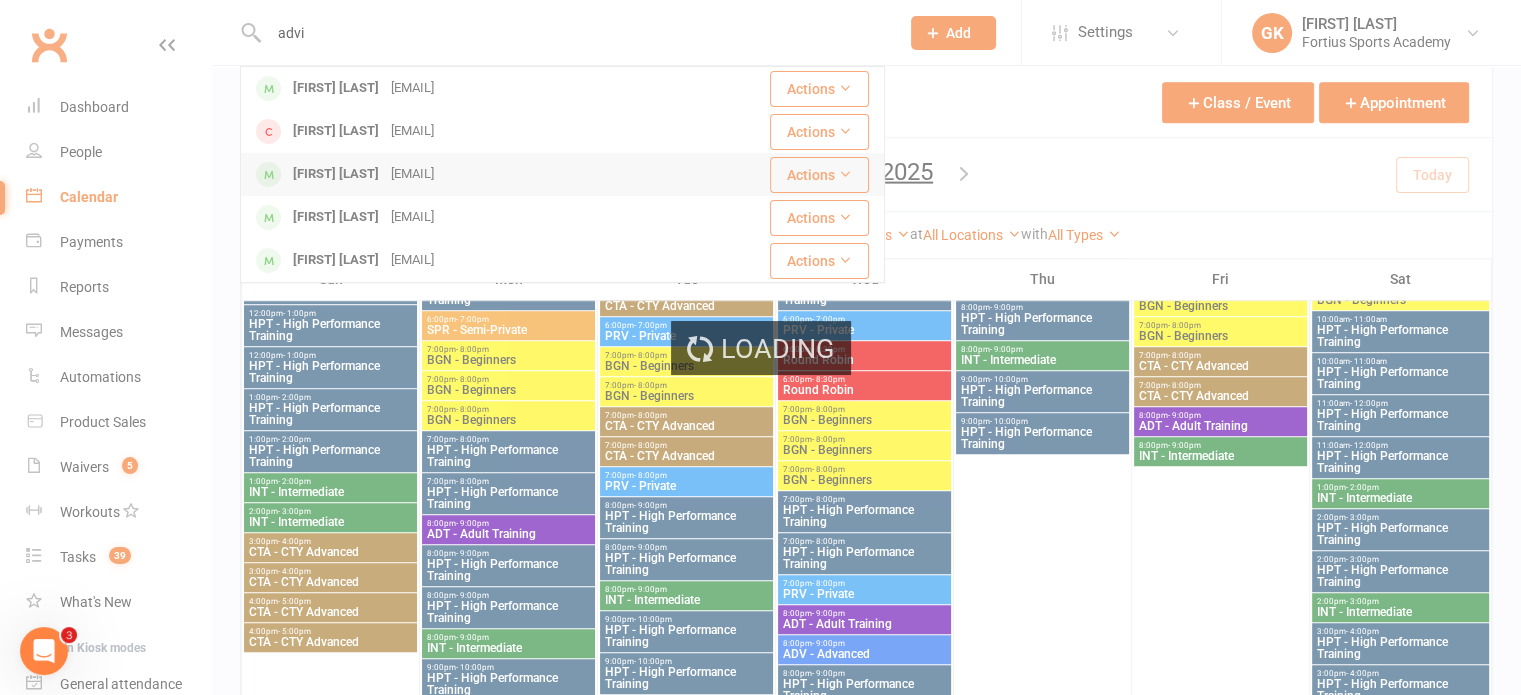 type 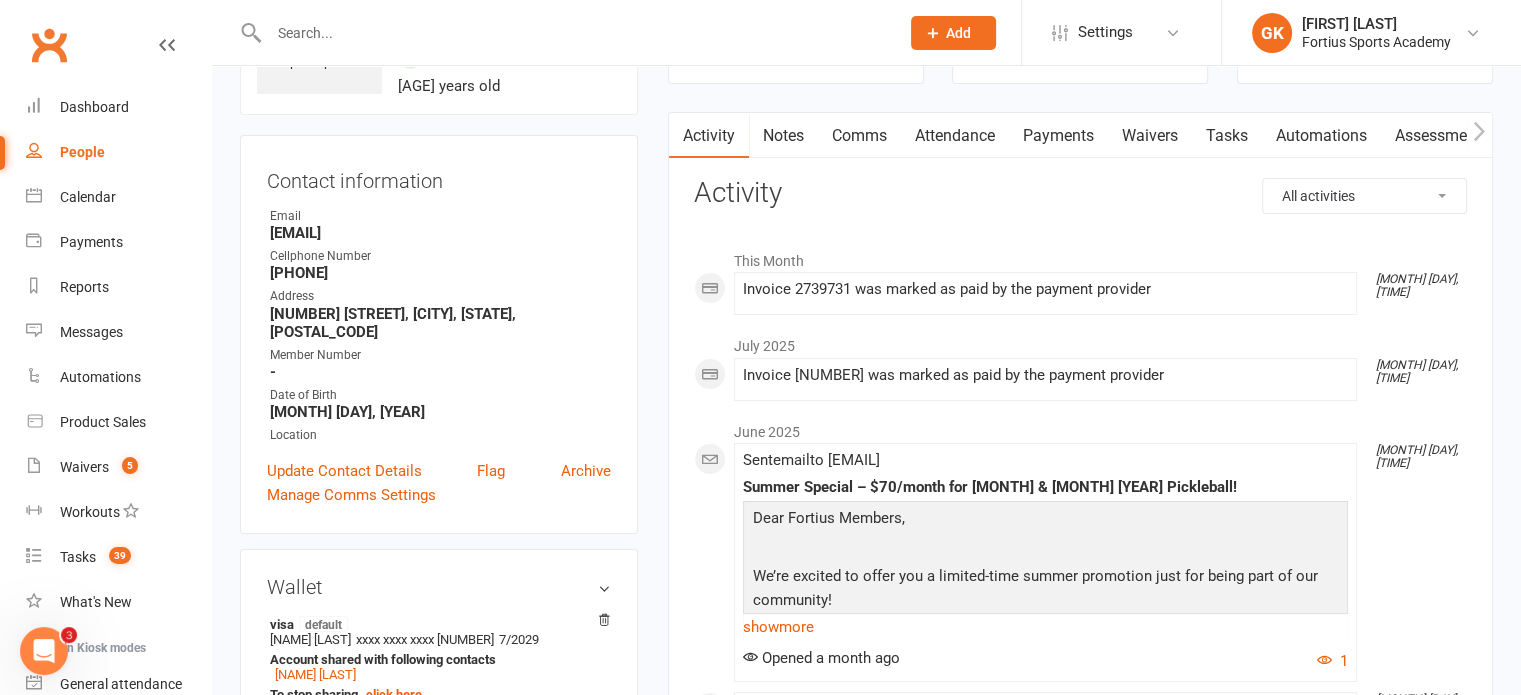 scroll, scrollTop: 0, scrollLeft: 0, axis: both 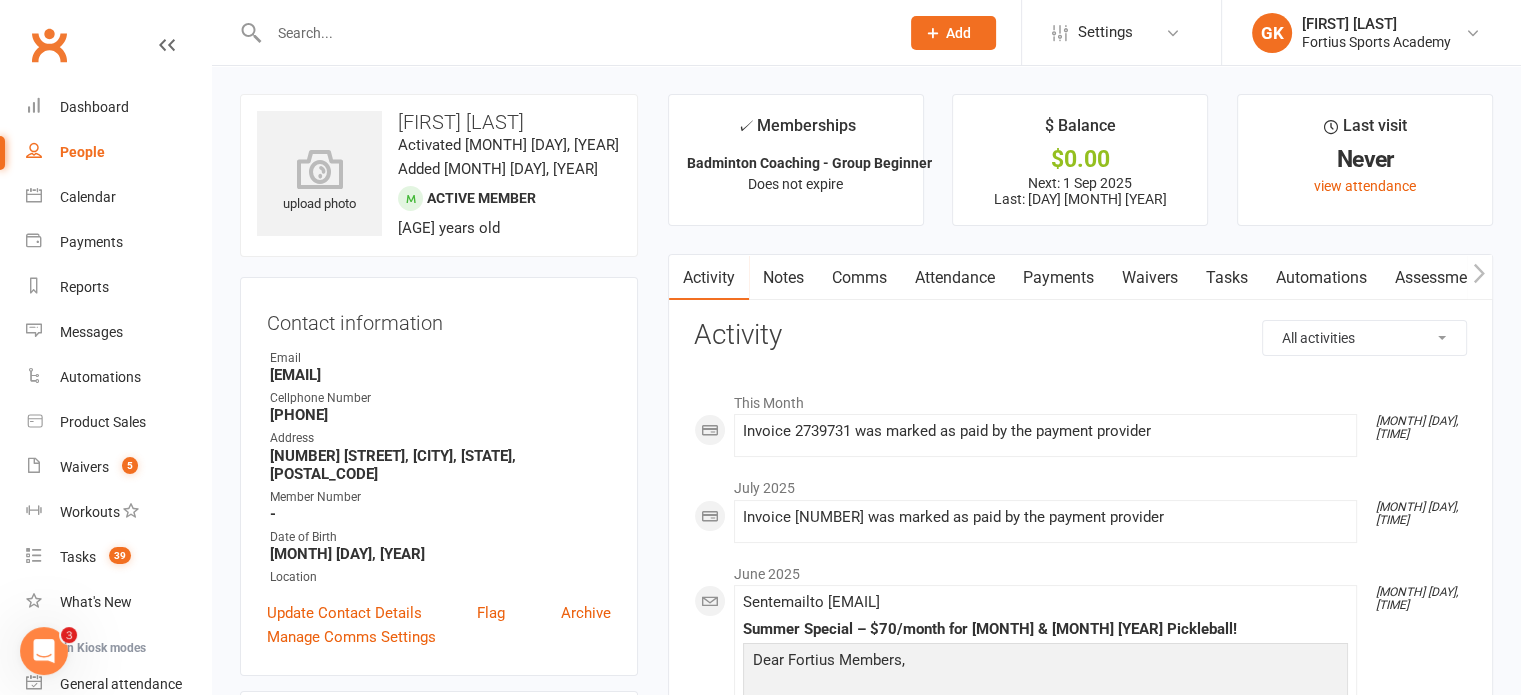 click on "Payments" at bounding box center [1058, 278] 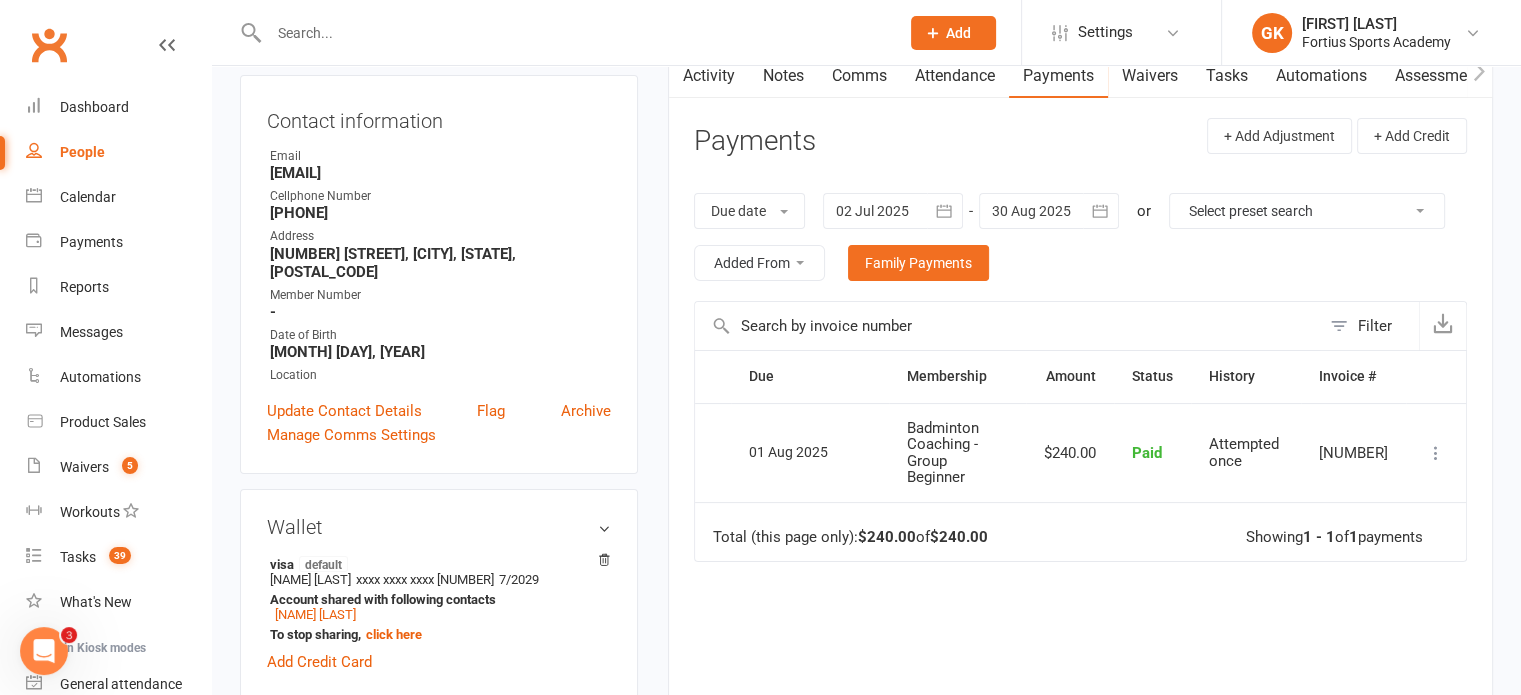 scroll, scrollTop: 187, scrollLeft: 0, axis: vertical 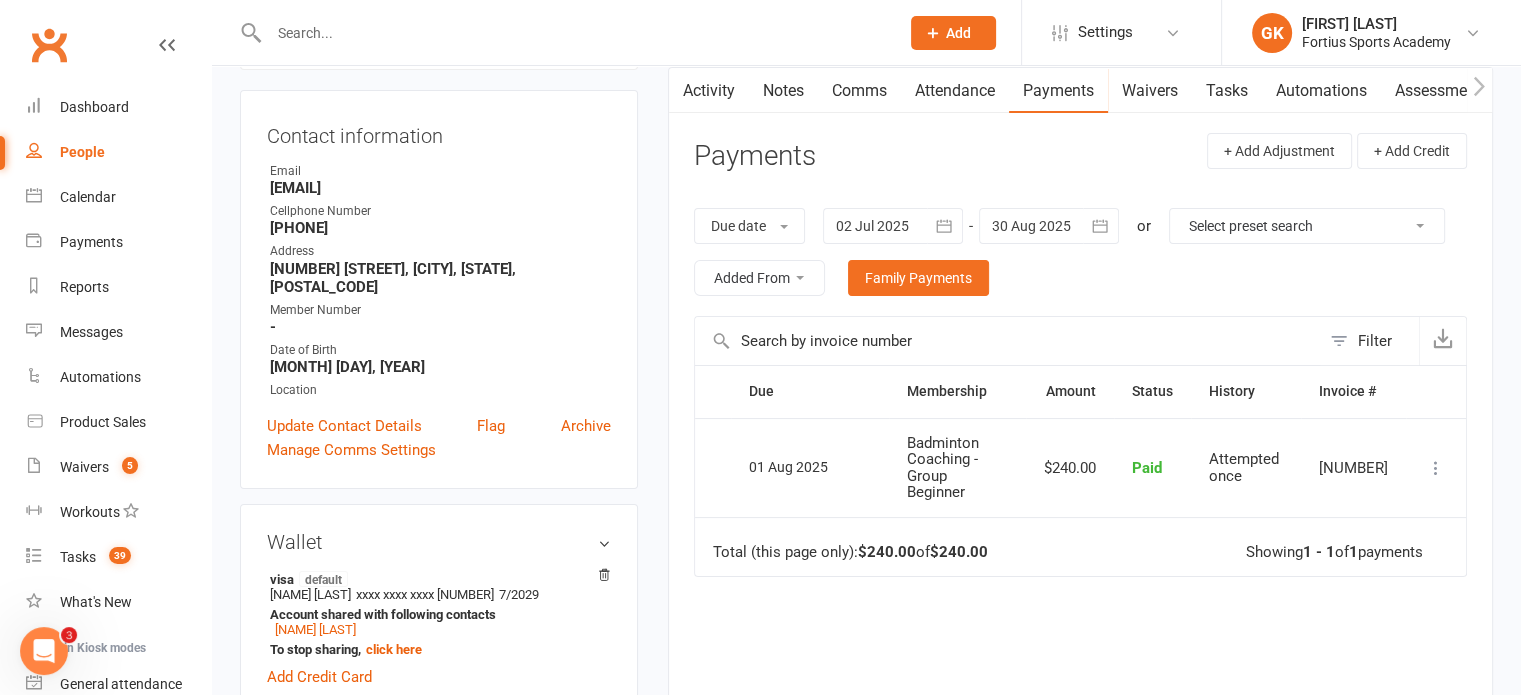 drag, startPoint x: 1047, startPoint y: 285, endPoint x: 948, endPoint y: 209, distance: 124.80785 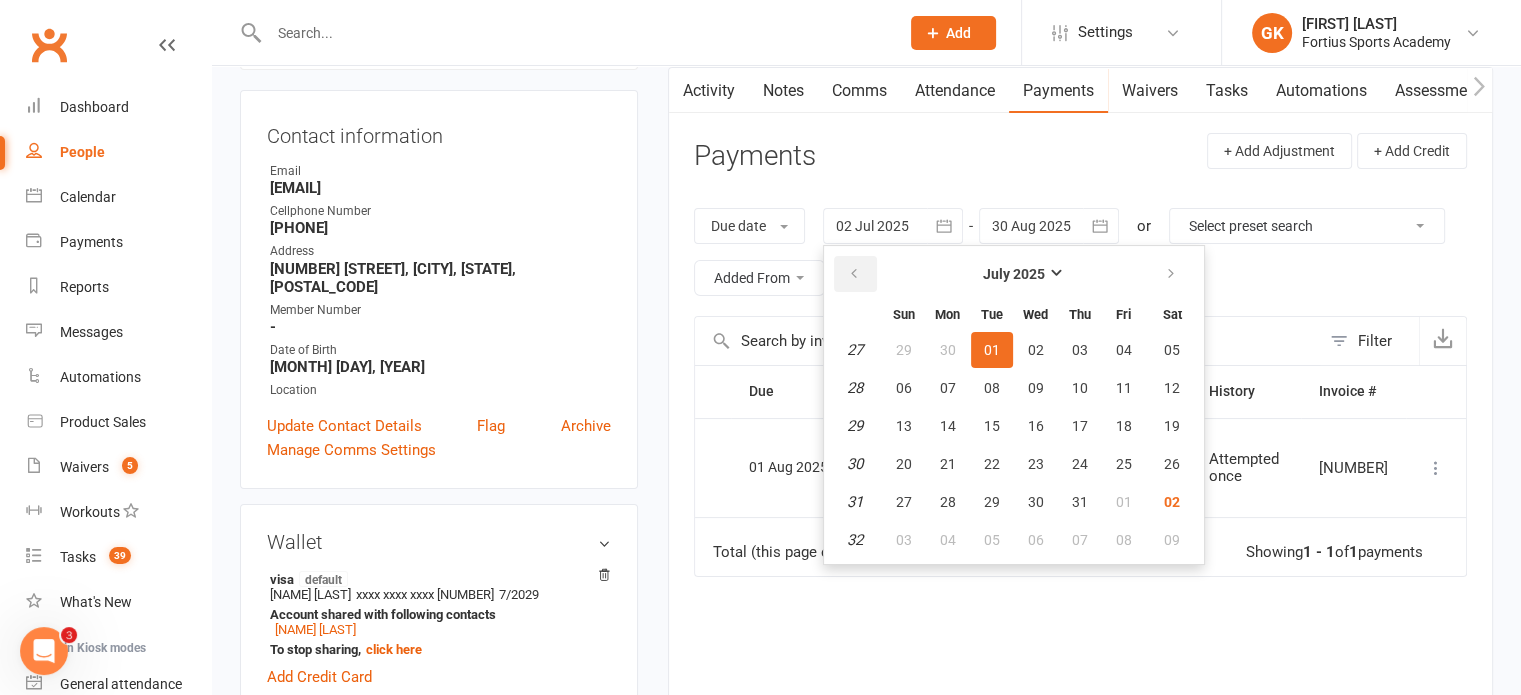 click at bounding box center (855, 274) 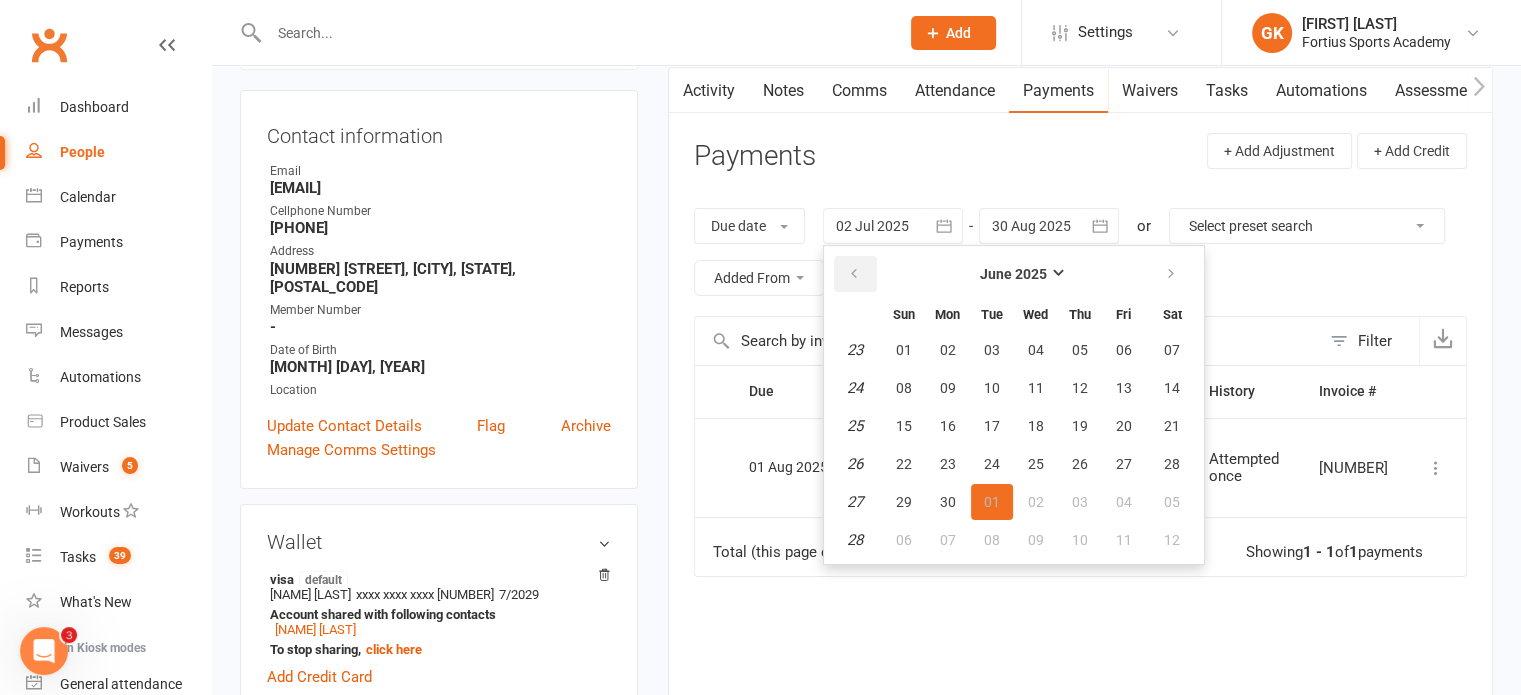 click at bounding box center [855, 274] 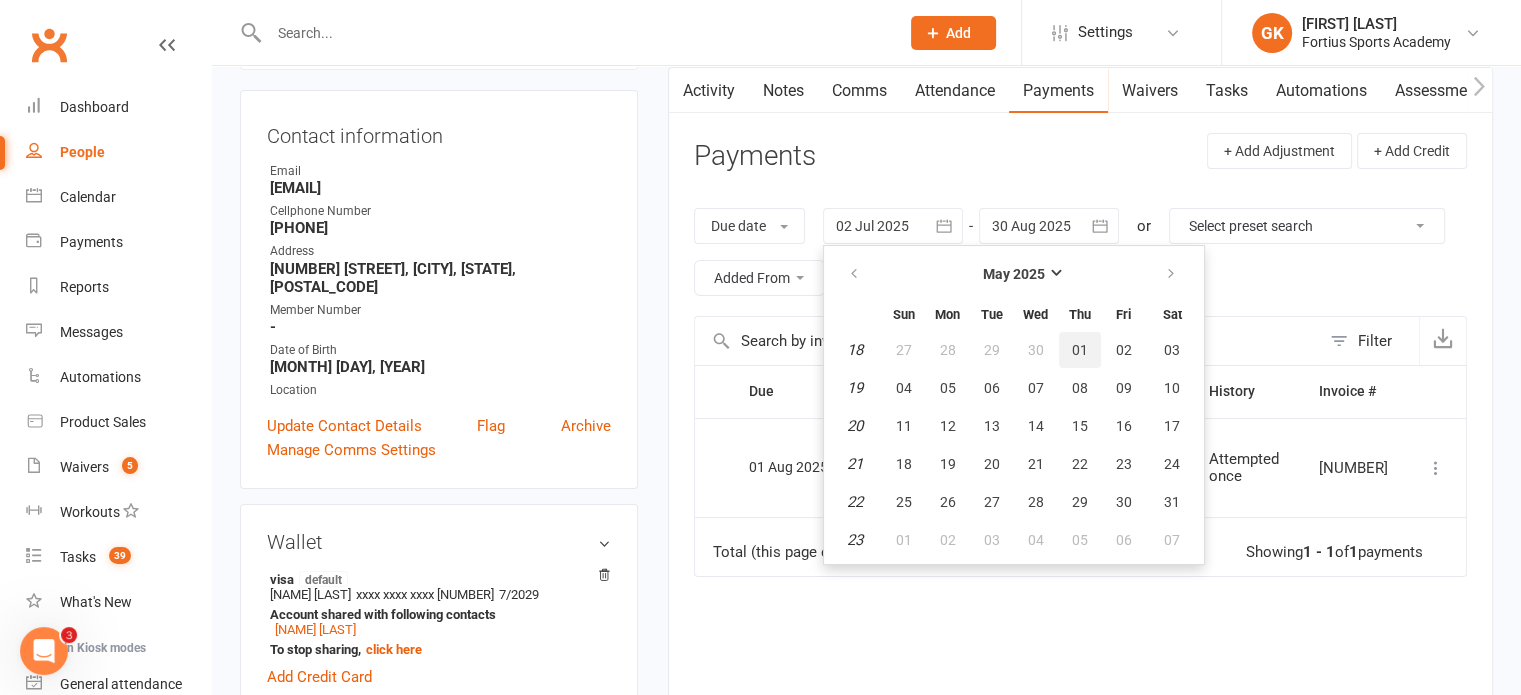 click on "01" at bounding box center (1080, 350) 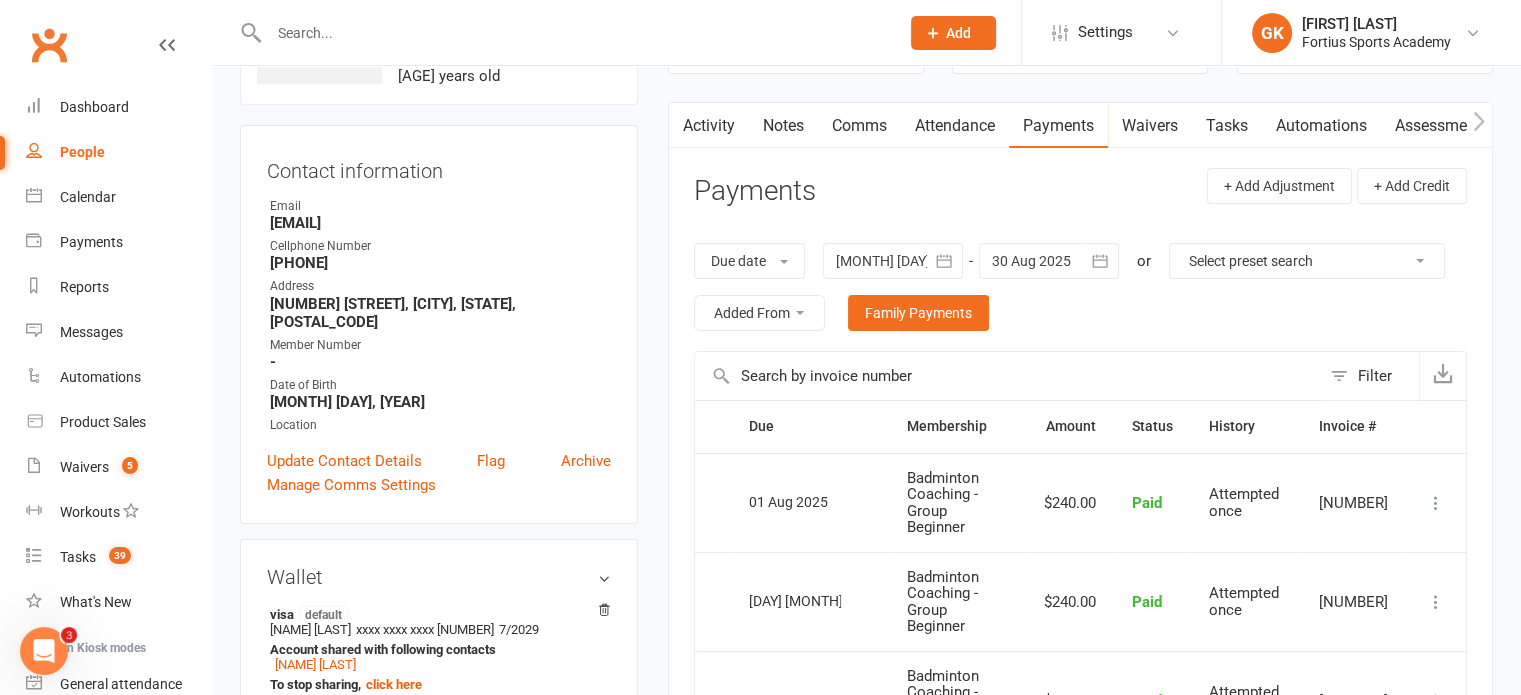 scroll, scrollTop: 147, scrollLeft: 0, axis: vertical 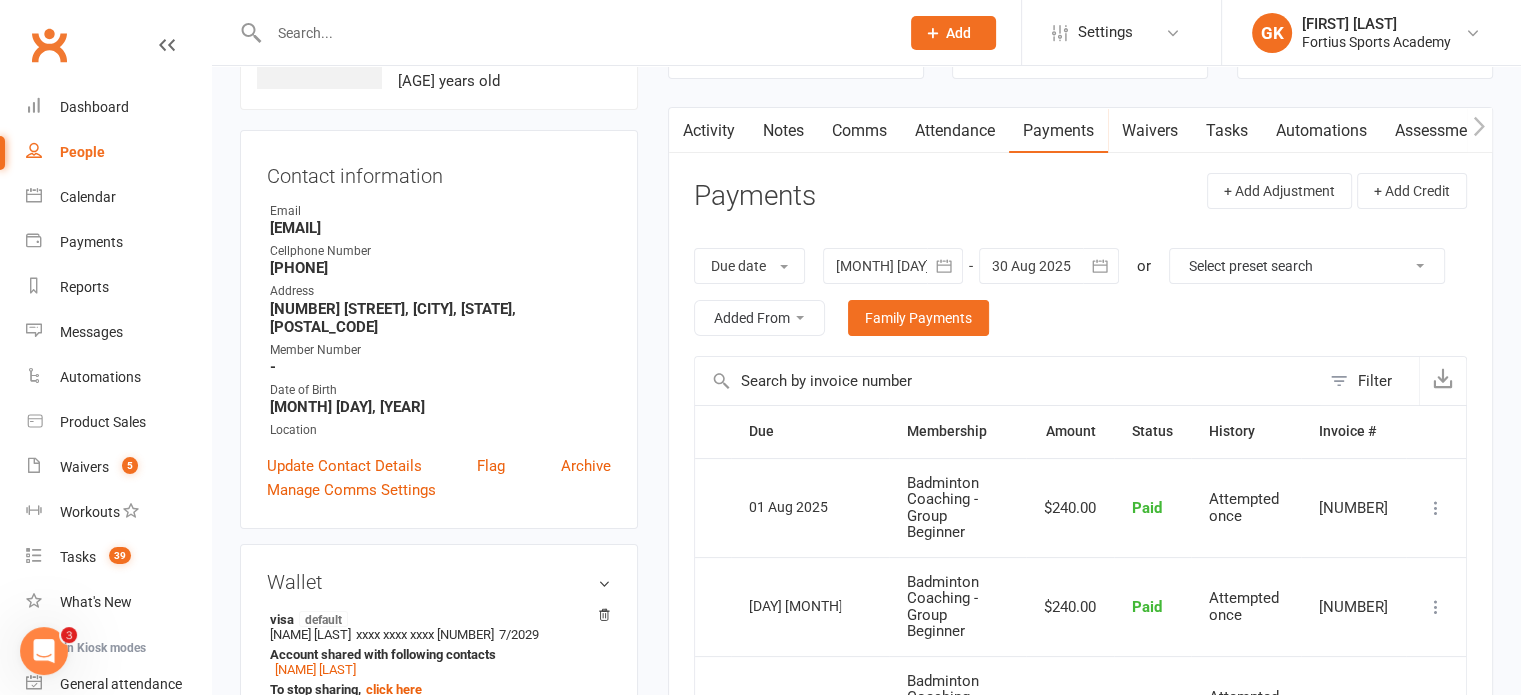 click on "Notes" at bounding box center [783, 131] 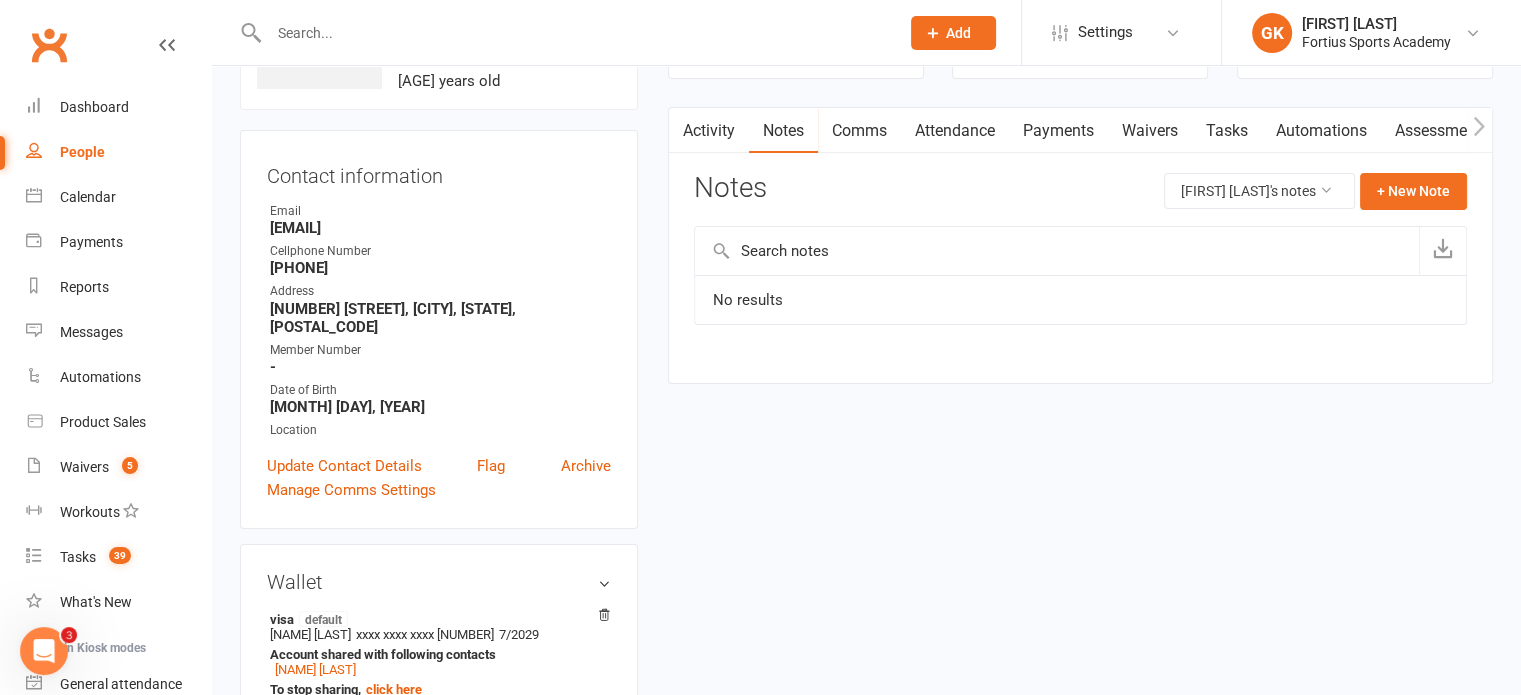 click on "Activity" at bounding box center [709, 131] 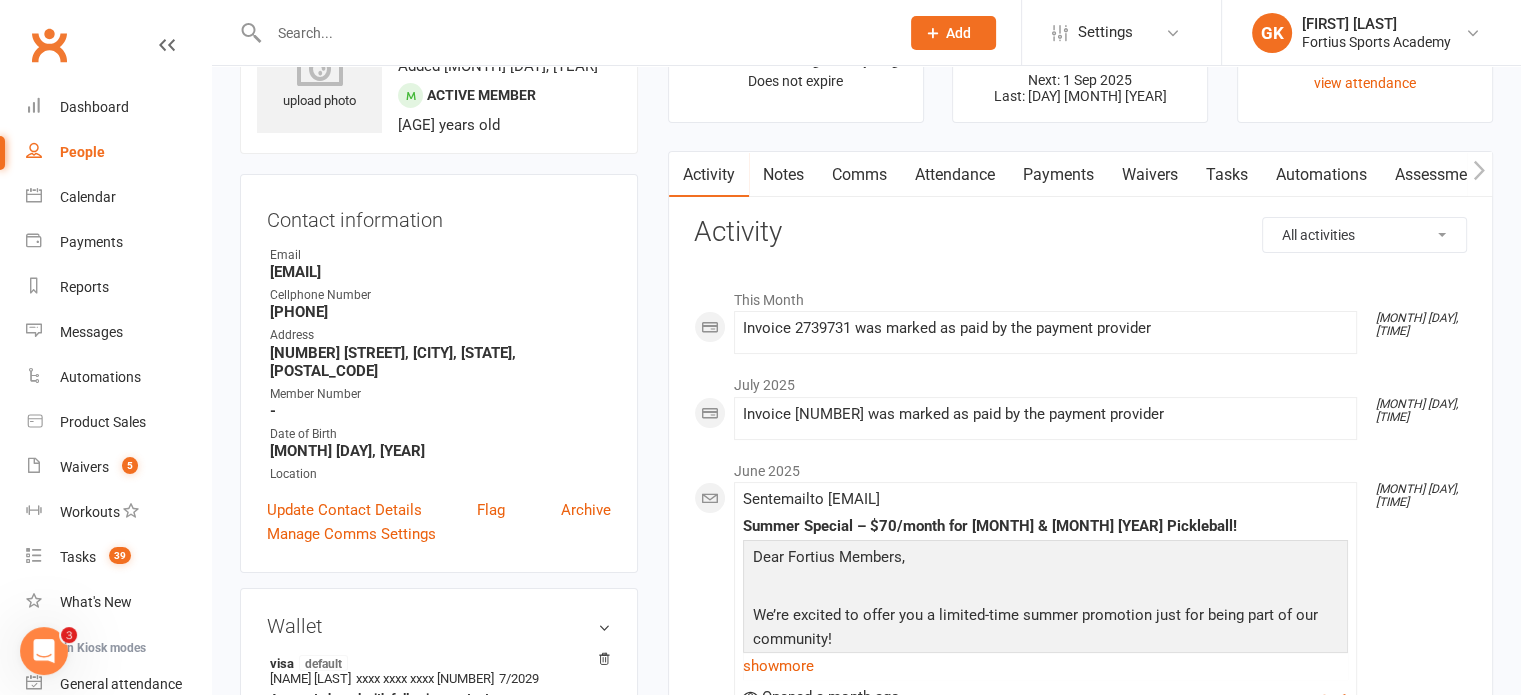 scroll, scrollTop: 55, scrollLeft: 0, axis: vertical 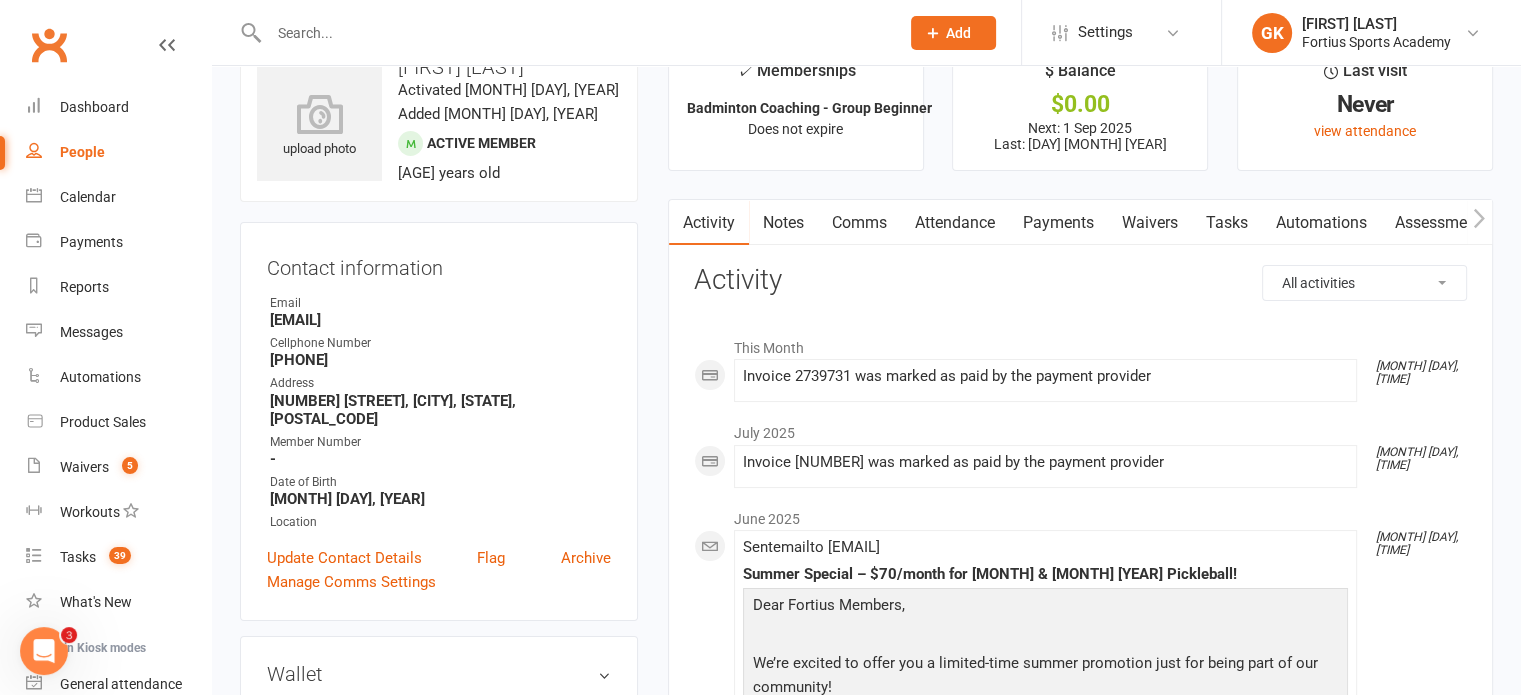click on "Waivers" at bounding box center (1150, 223) 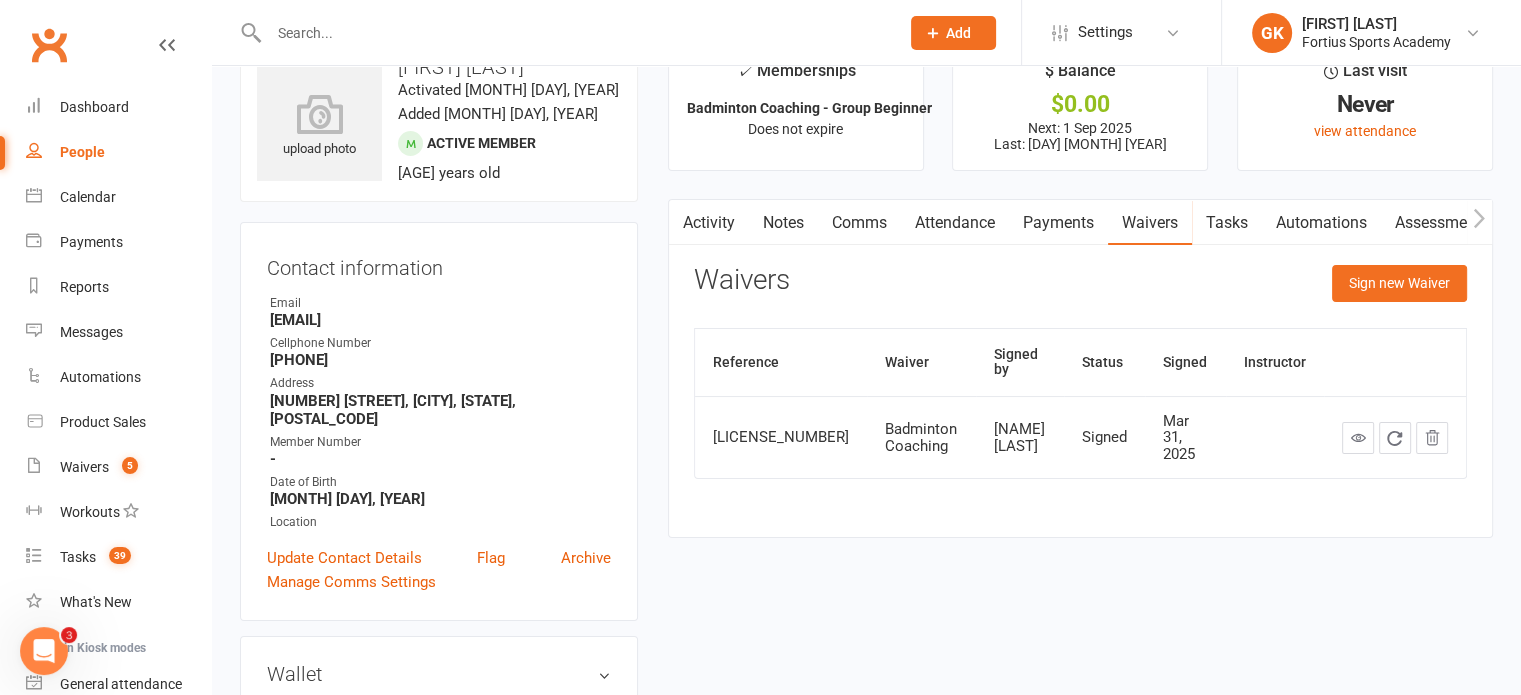 click on "Payments" at bounding box center [1058, 223] 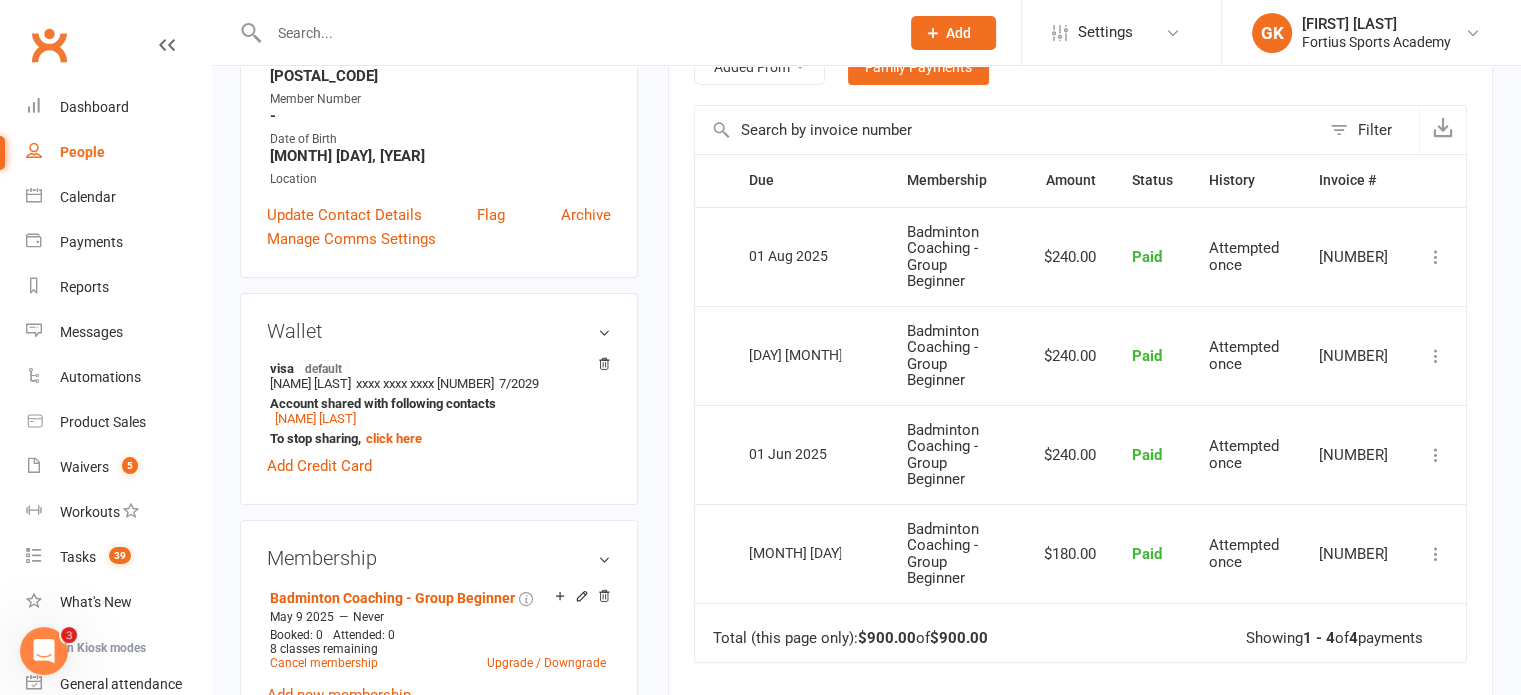scroll, scrollTop: 399, scrollLeft: 0, axis: vertical 